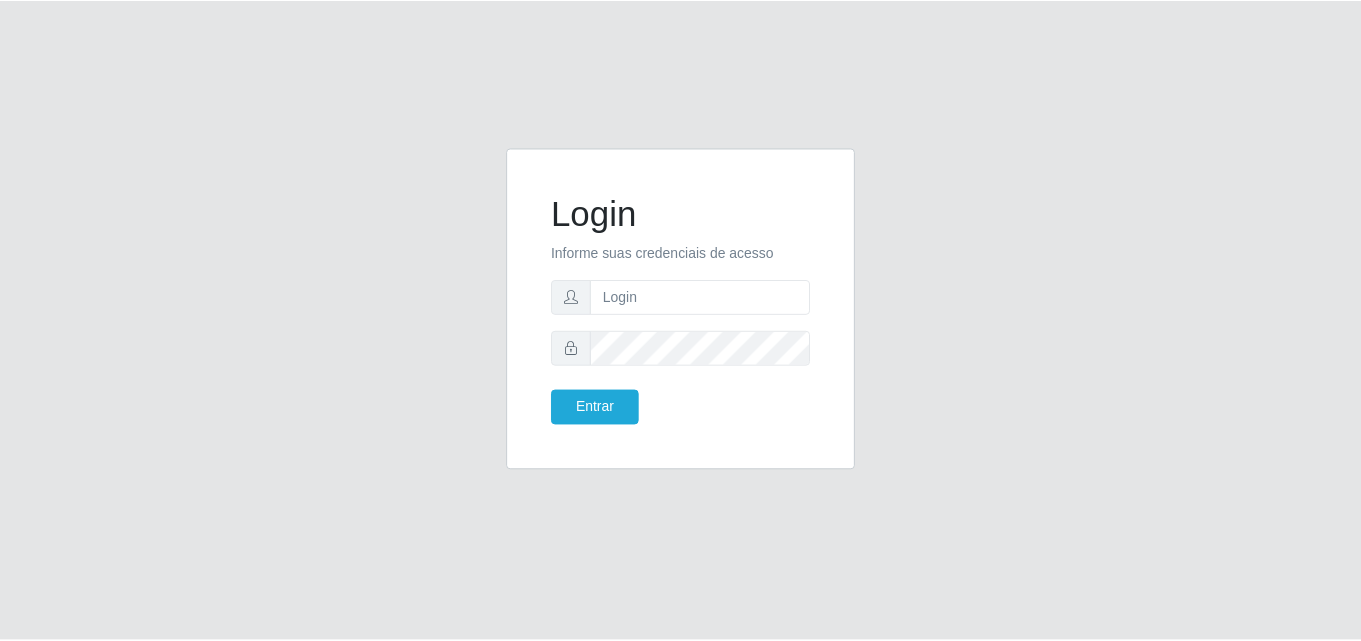 scroll, scrollTop: 0, scrollLeft: 0, axis: both 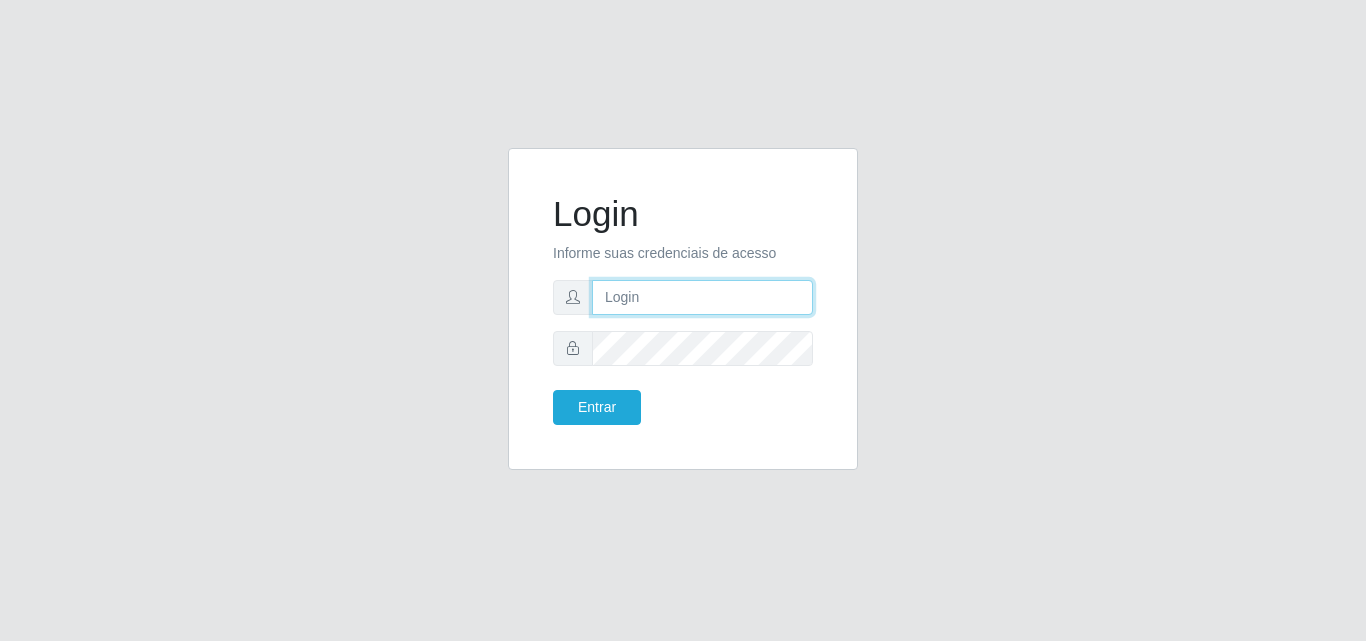 click at bounding box center [702, 297] 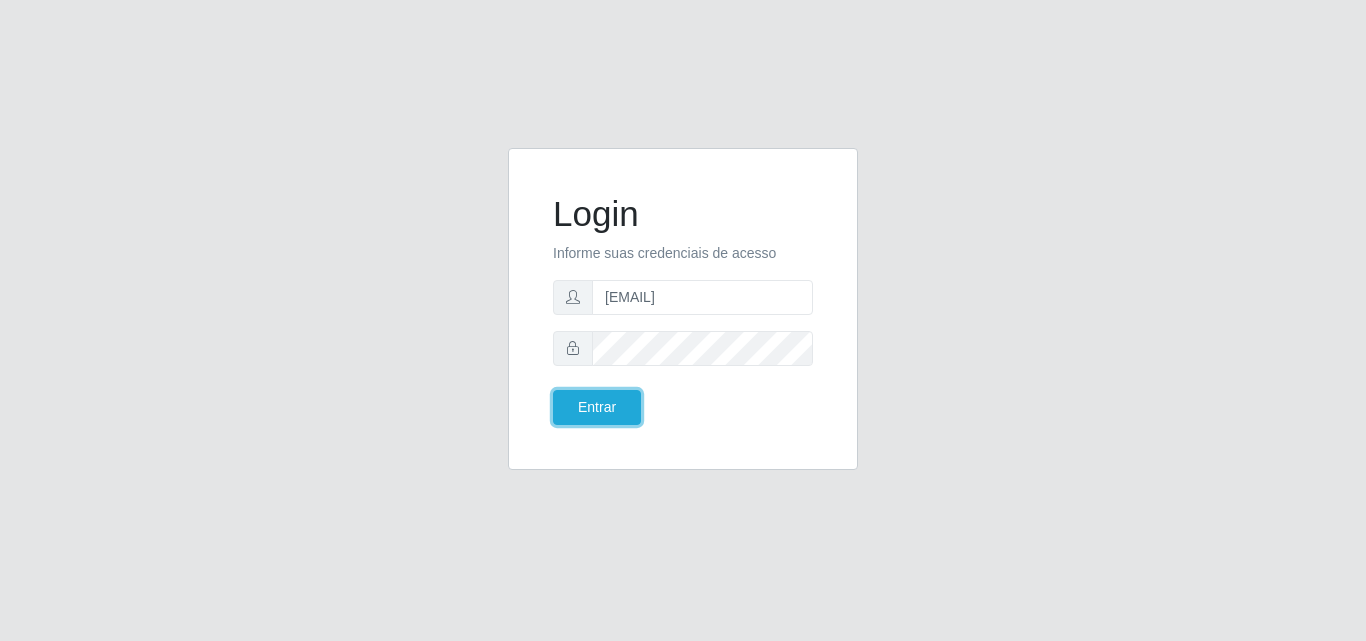 type 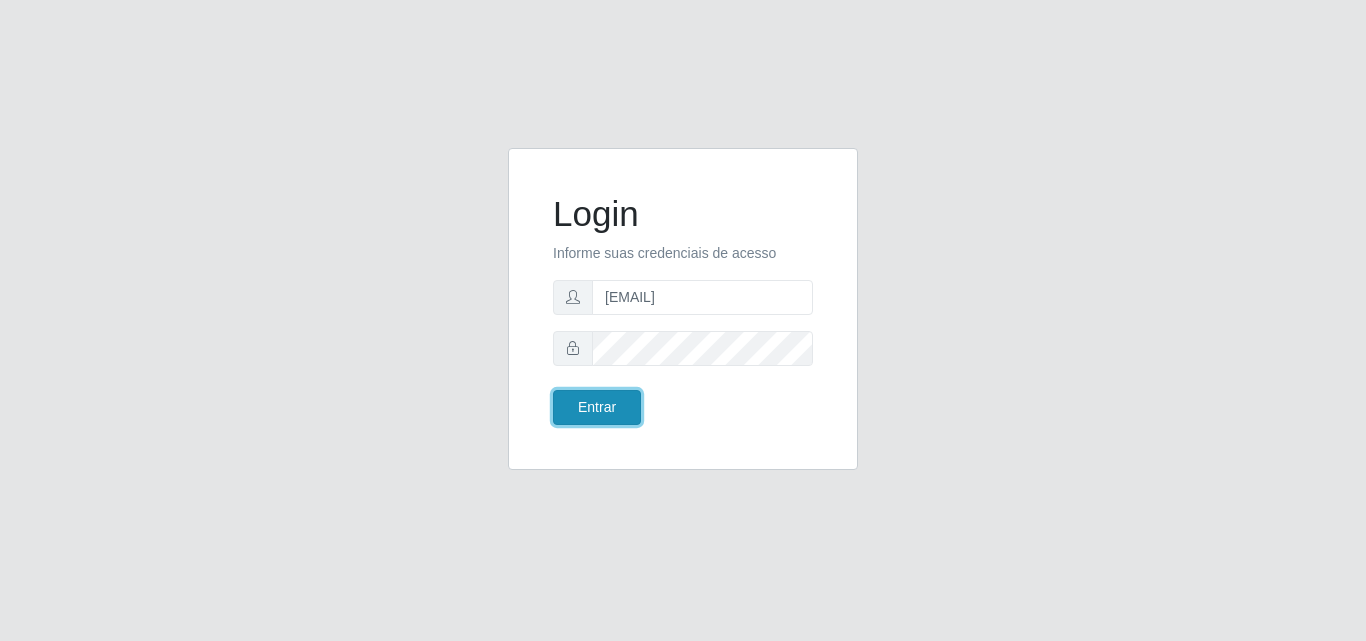 click on "Entrar" at bounding box center [597, 407] 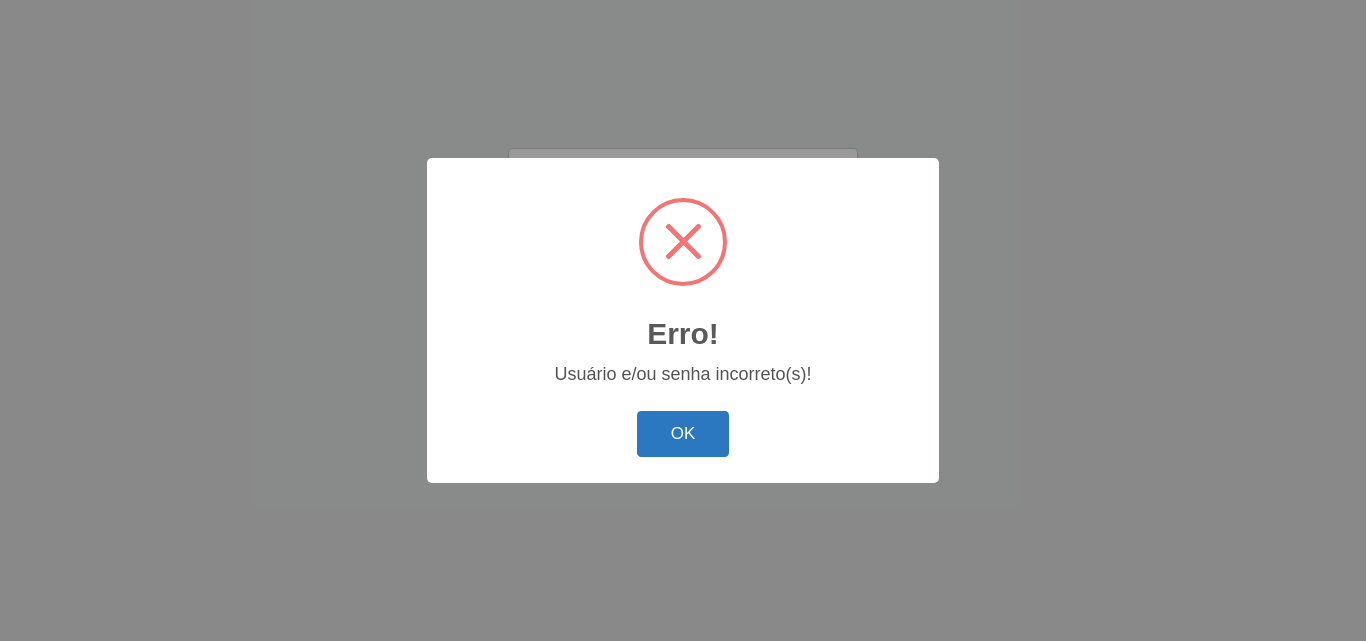 click on "OK" at bounding box center (683, 434) 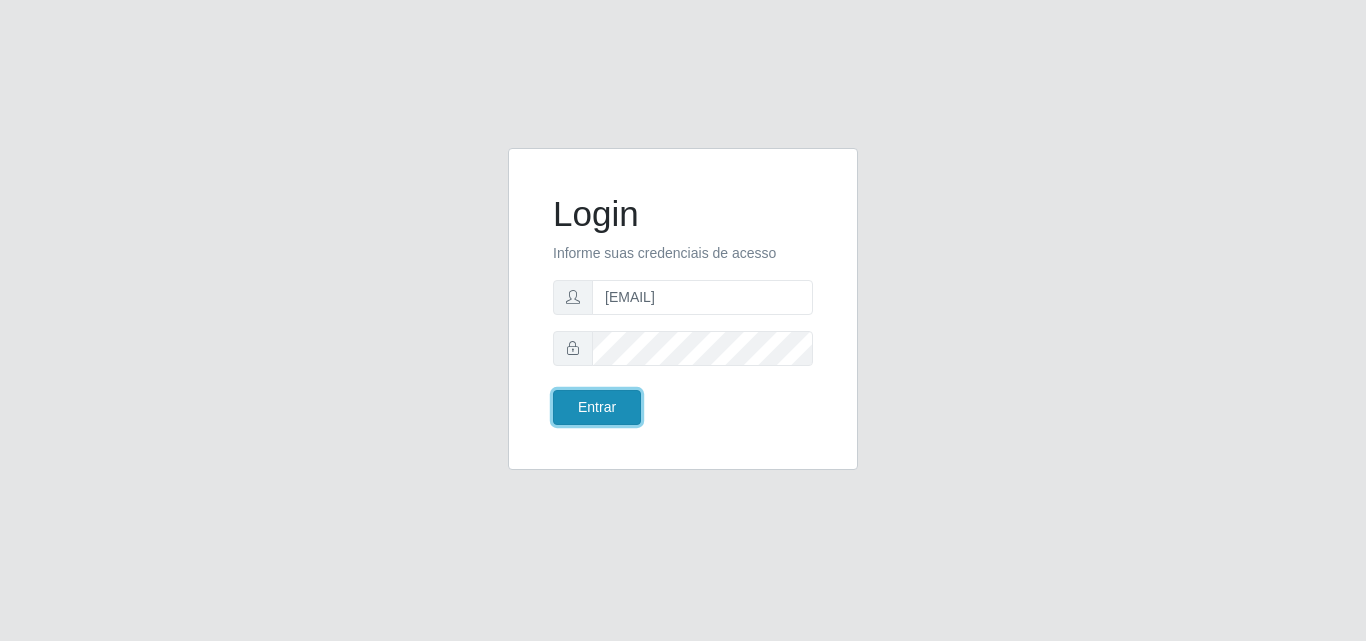 click on "Entrar" at bounding box center [597, 407] 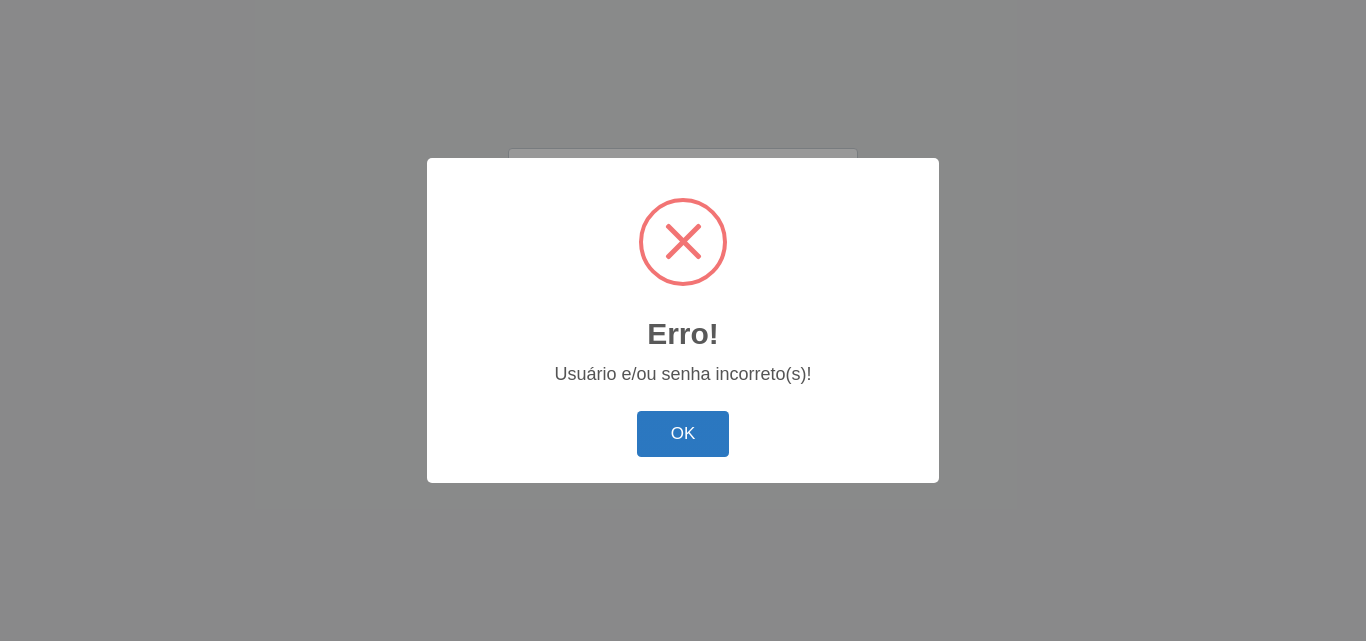 click on "OK" at bounding box center (683, 434) 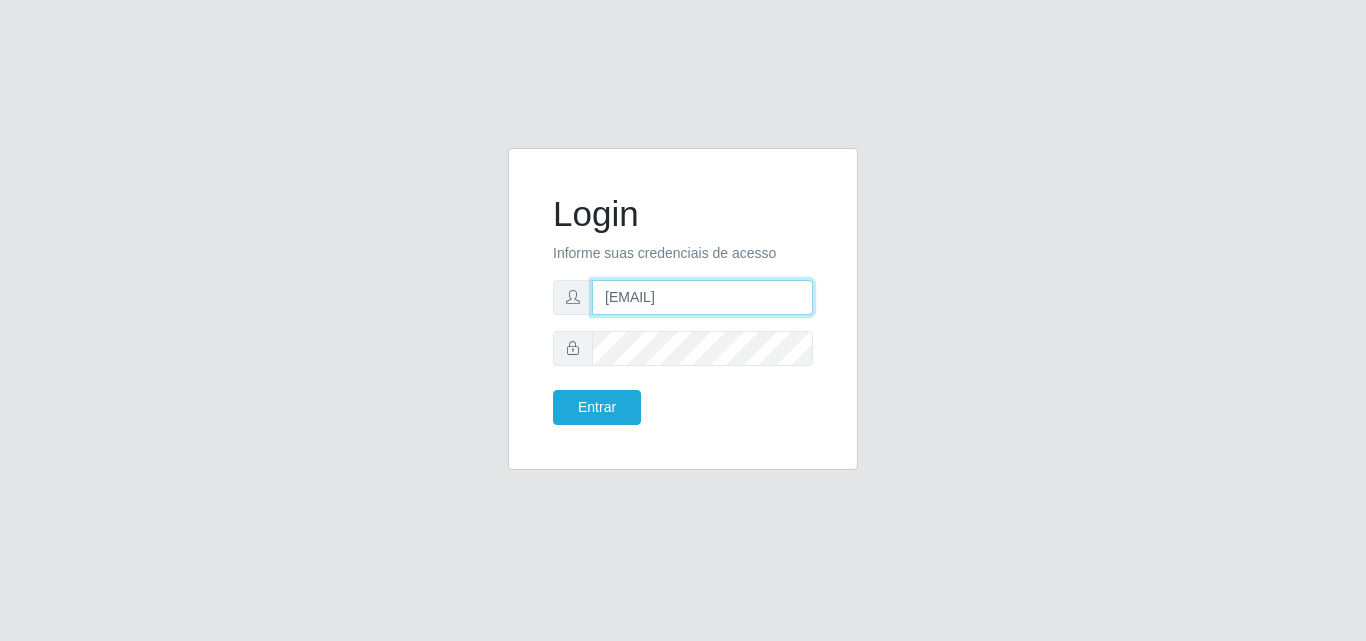 click on "[EMAIL]" at bounding box center [702, 297] 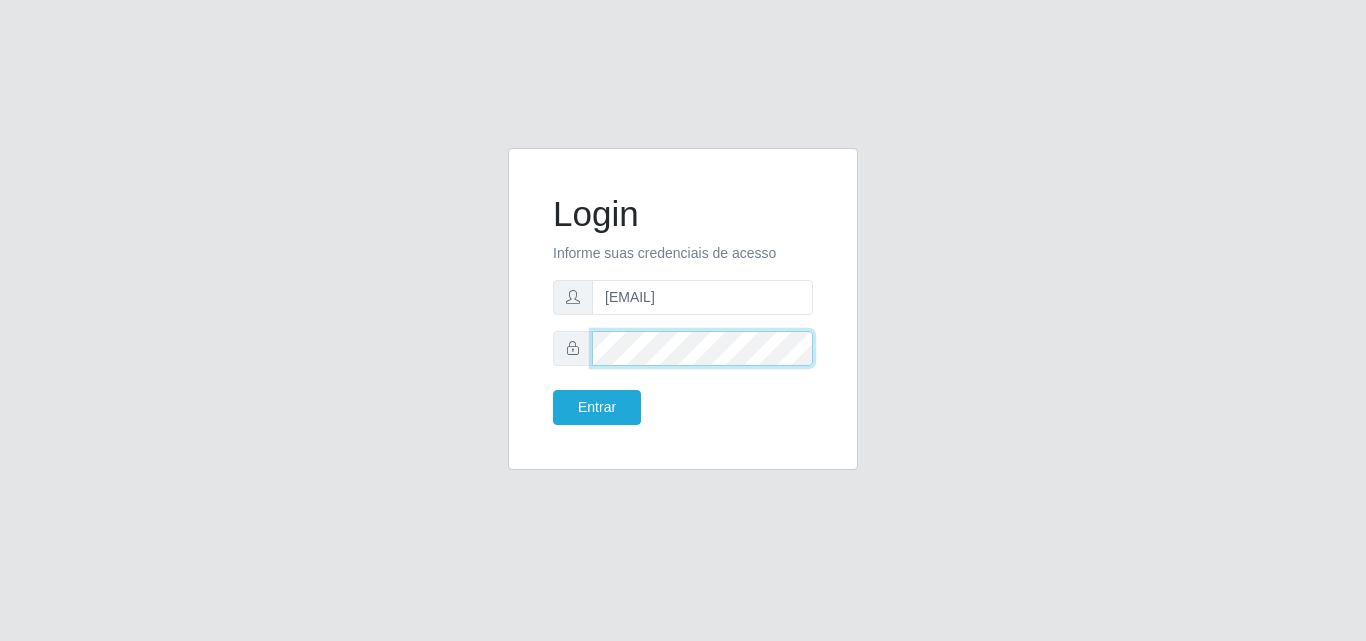 click on "Entrar" at bounding box center [597, 407] 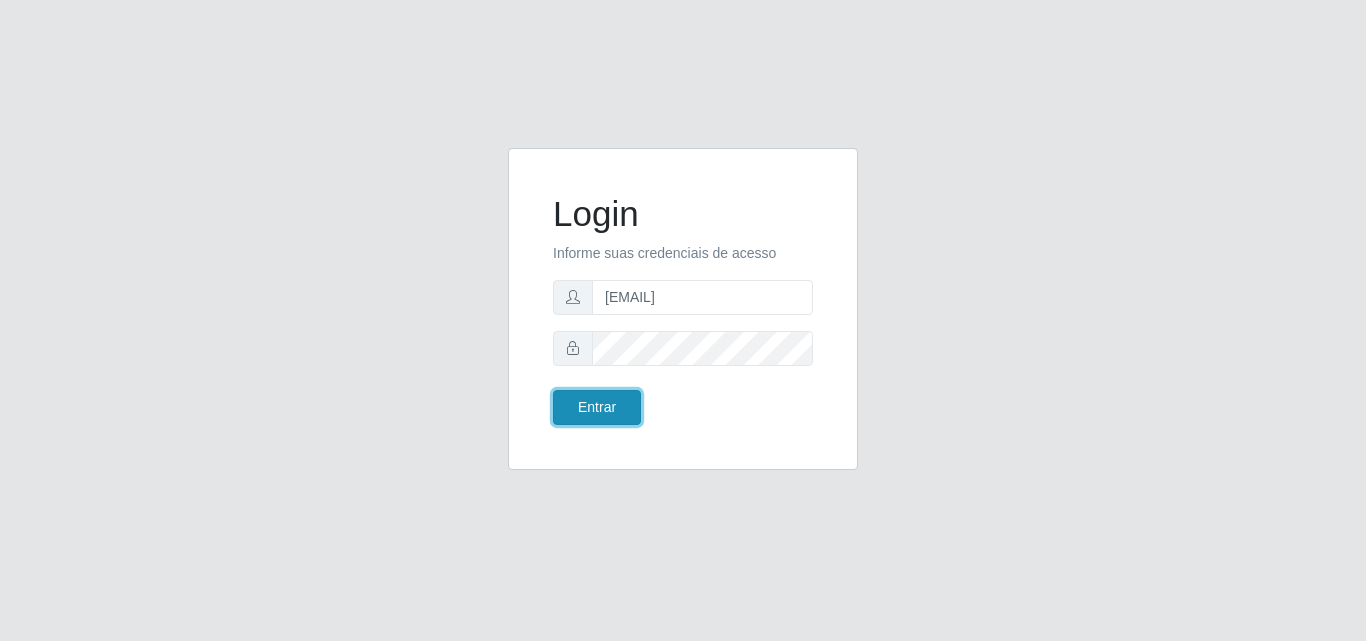 click on "Entrar" at bounding box center [597, 407] 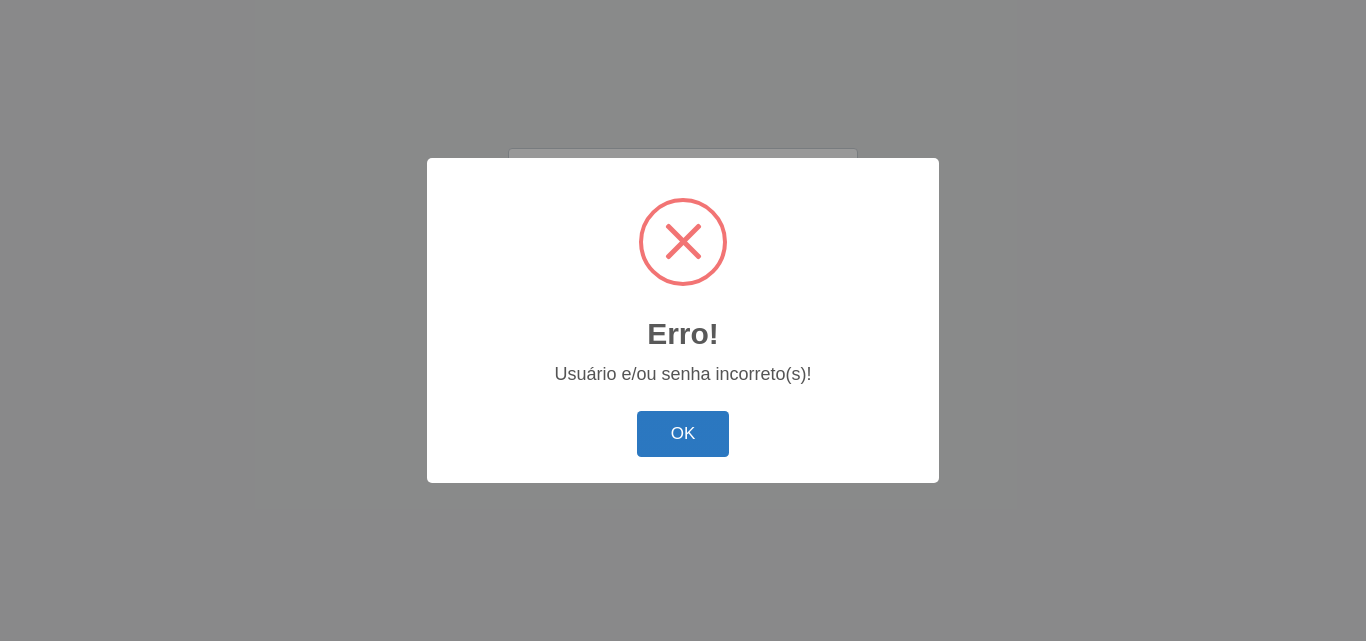 click on "OK" at bounding box center (683, 434) 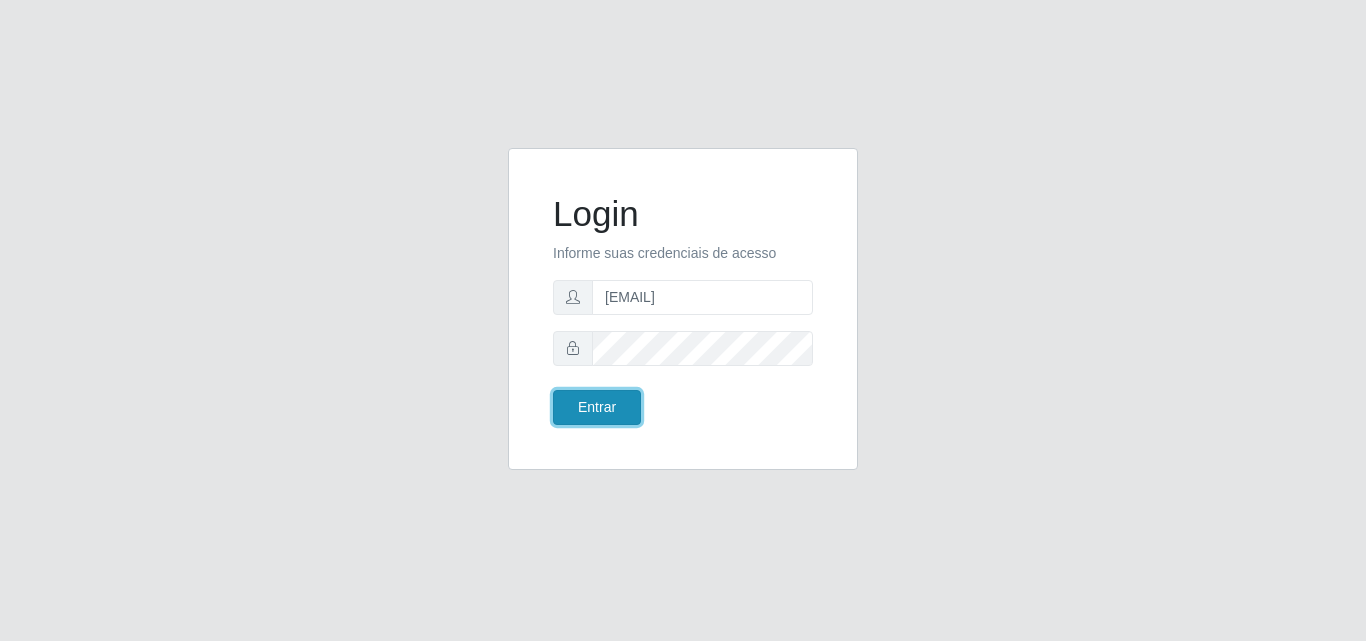 click on "Entrar" at bounding box center [597, 407] 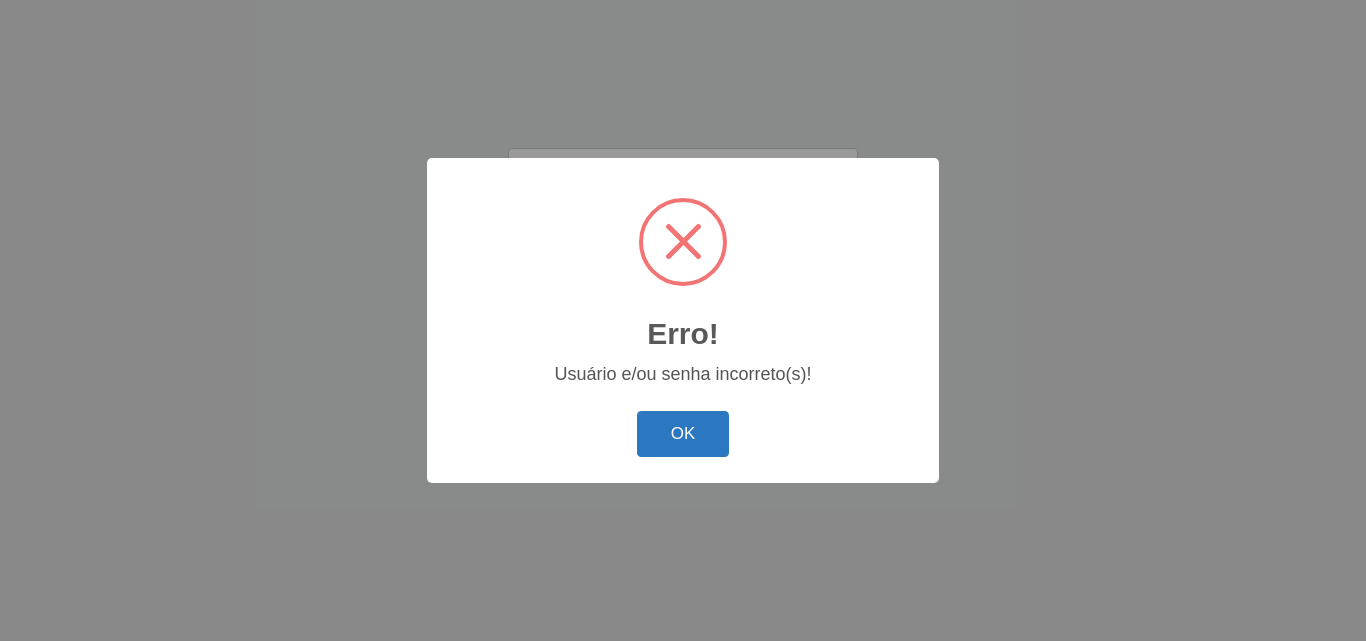 click on "OK" at bounding box center [683, 434] 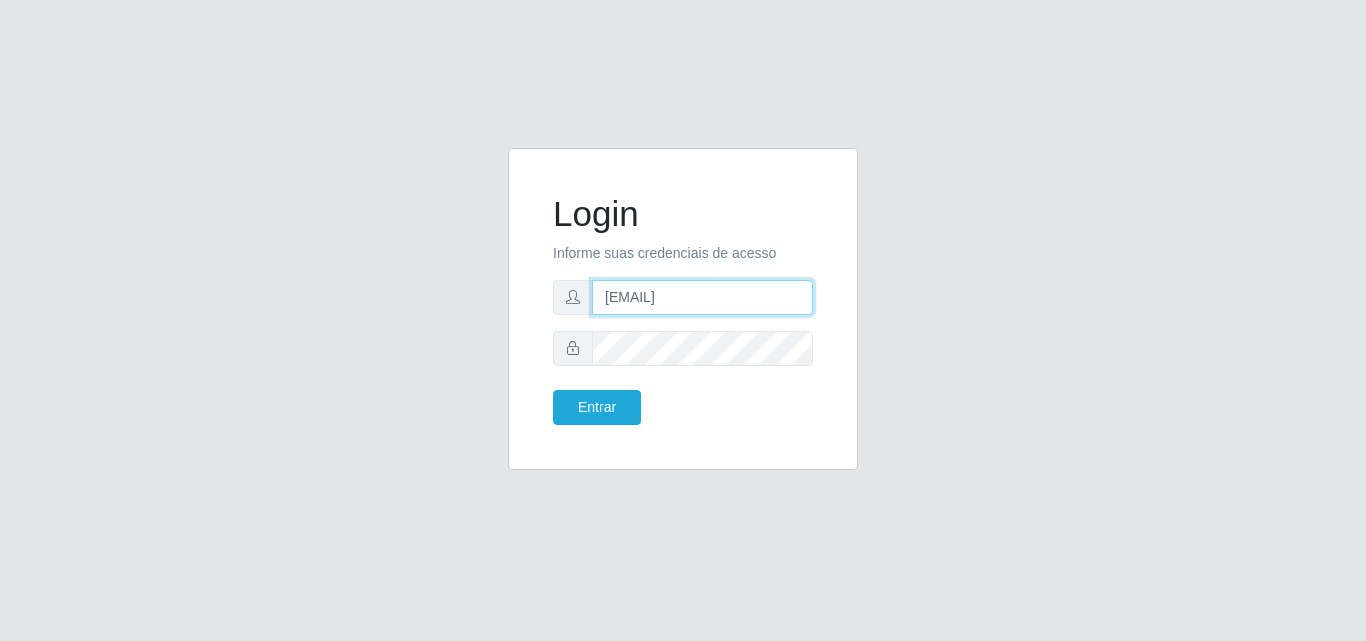 click on "[EMAIL]" at bounding box center (702, 297) 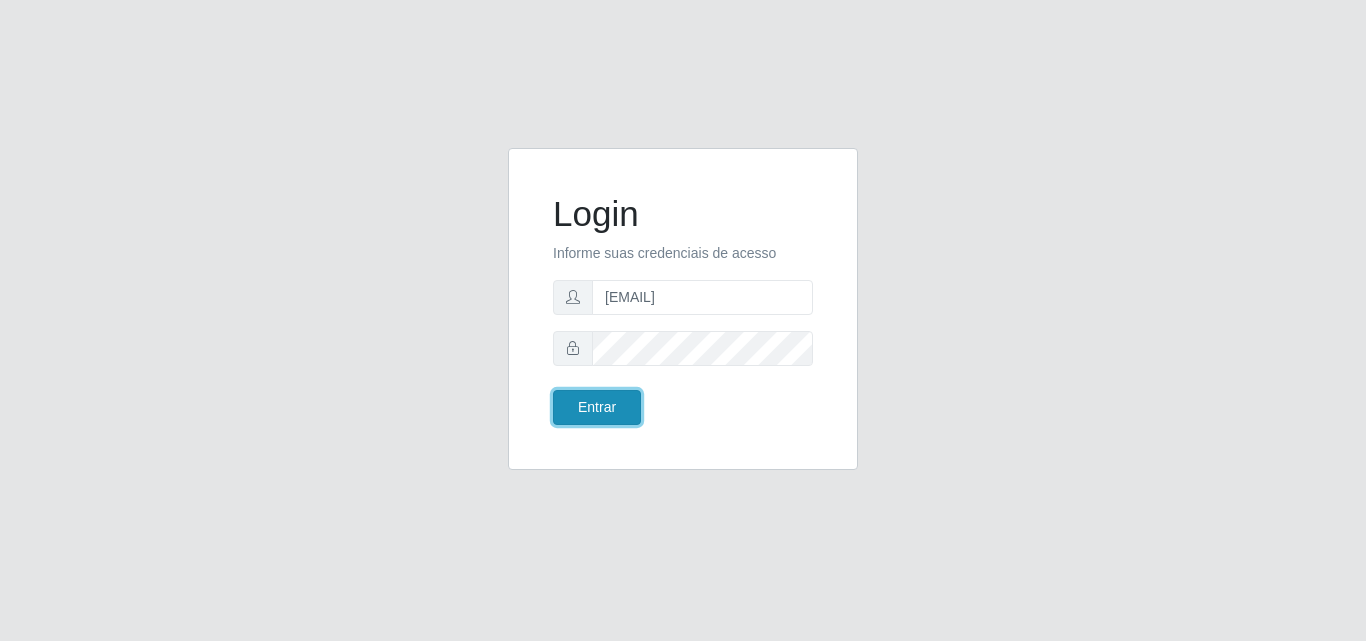 click on "Entrar" at bounding box center [597, 407] 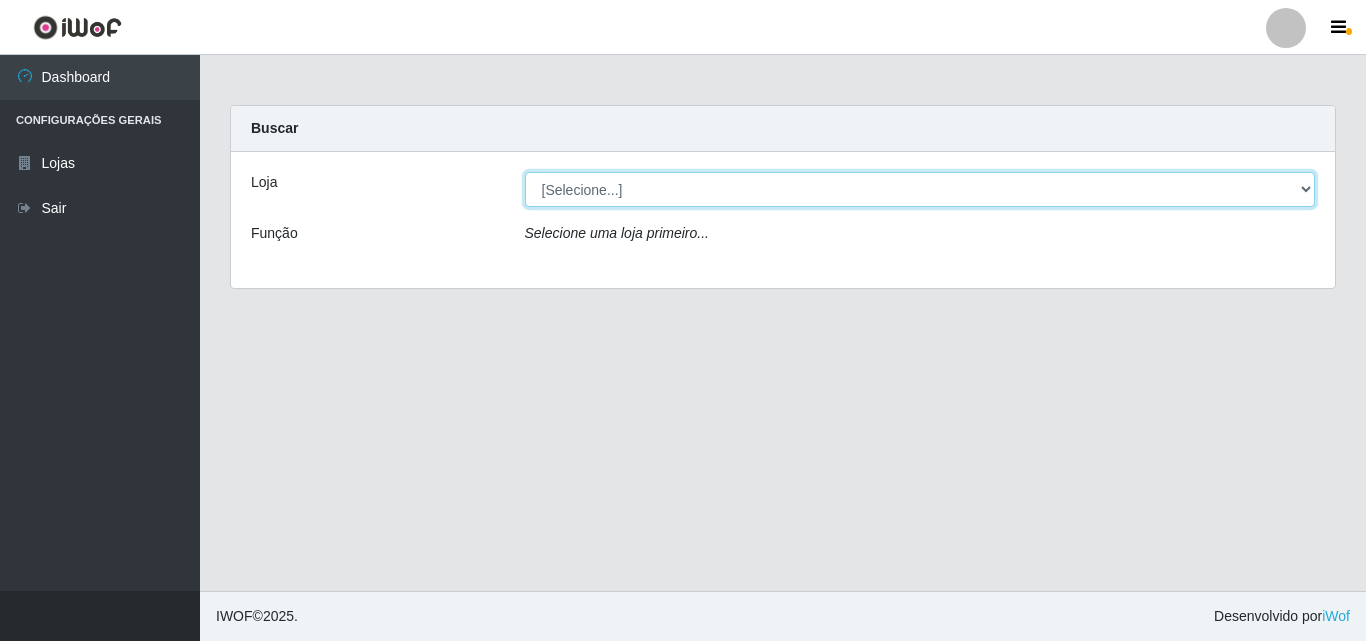 click on "[Selecione...] Saullus Supermercados" at bounding box center [920, 189] 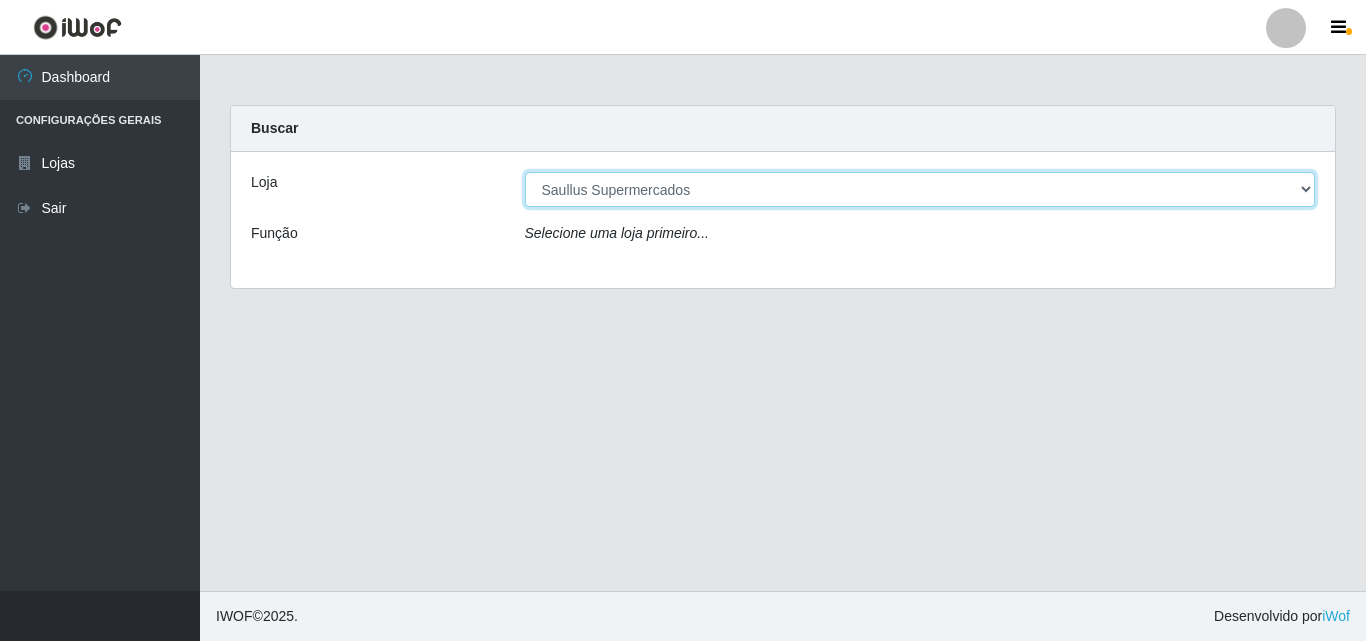 click on "[Selecione...] Saullus Supermercados" at bounding box center [920, 189] 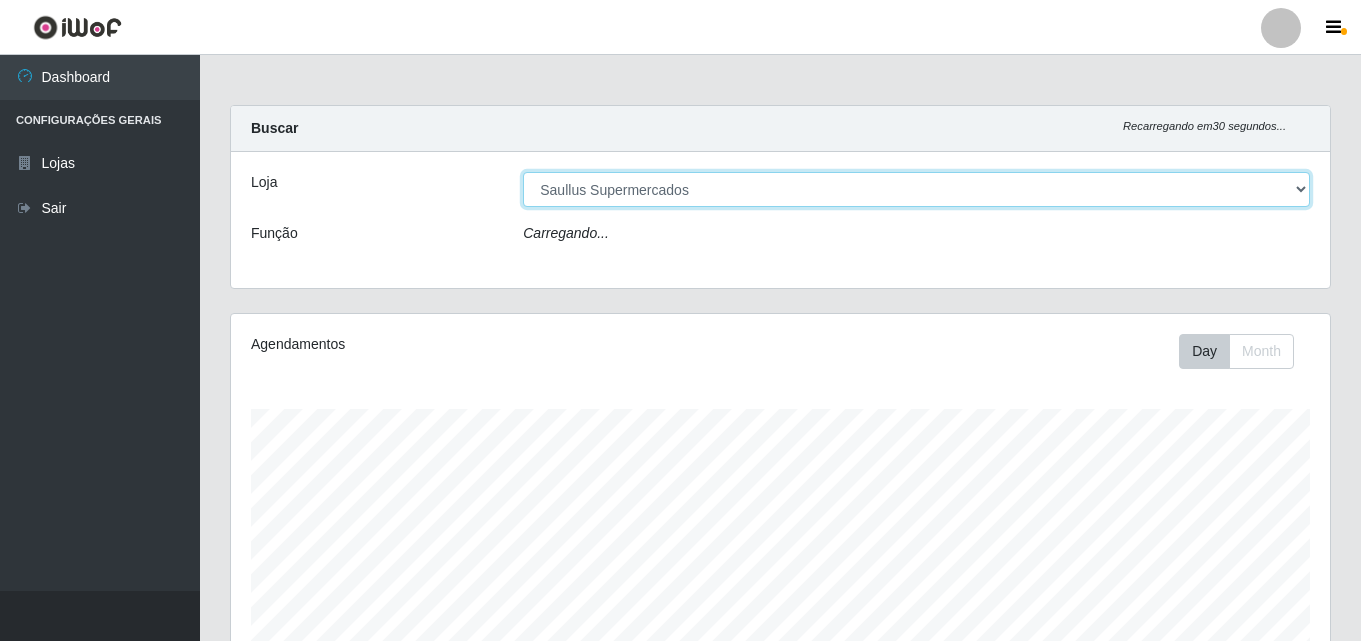 scroll, scrollTop: 999585, scrollLeft: 998901, axis: both 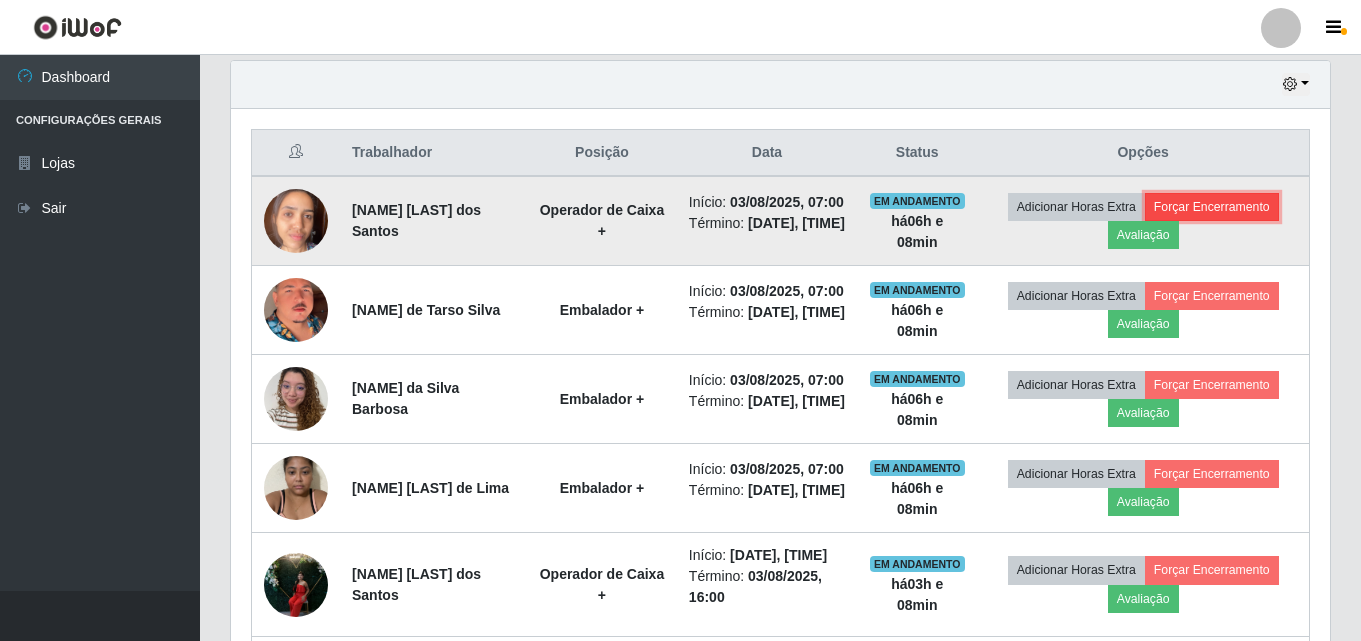 click on "Forçar Encerramento" at bounding box center (1212, 207) 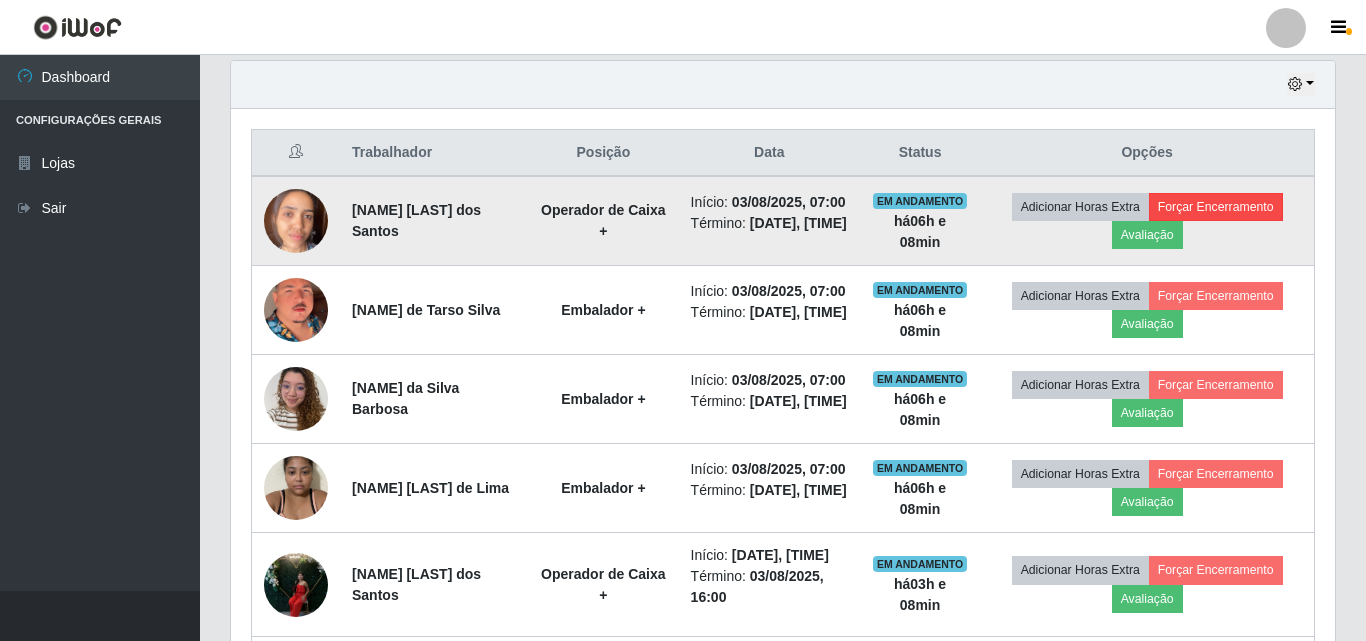 scroll, scrollTop: 999585, scrollLeft: 998911, axis: both 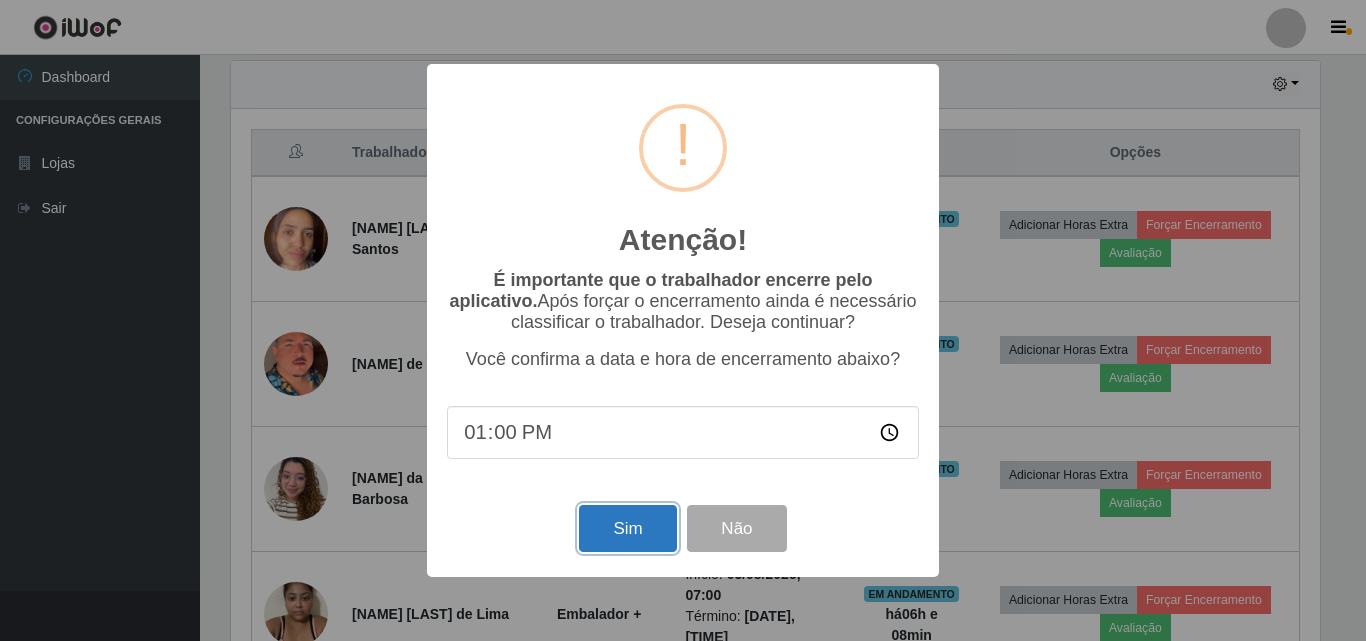 click on "Sim" at bounding box center (627, 528) 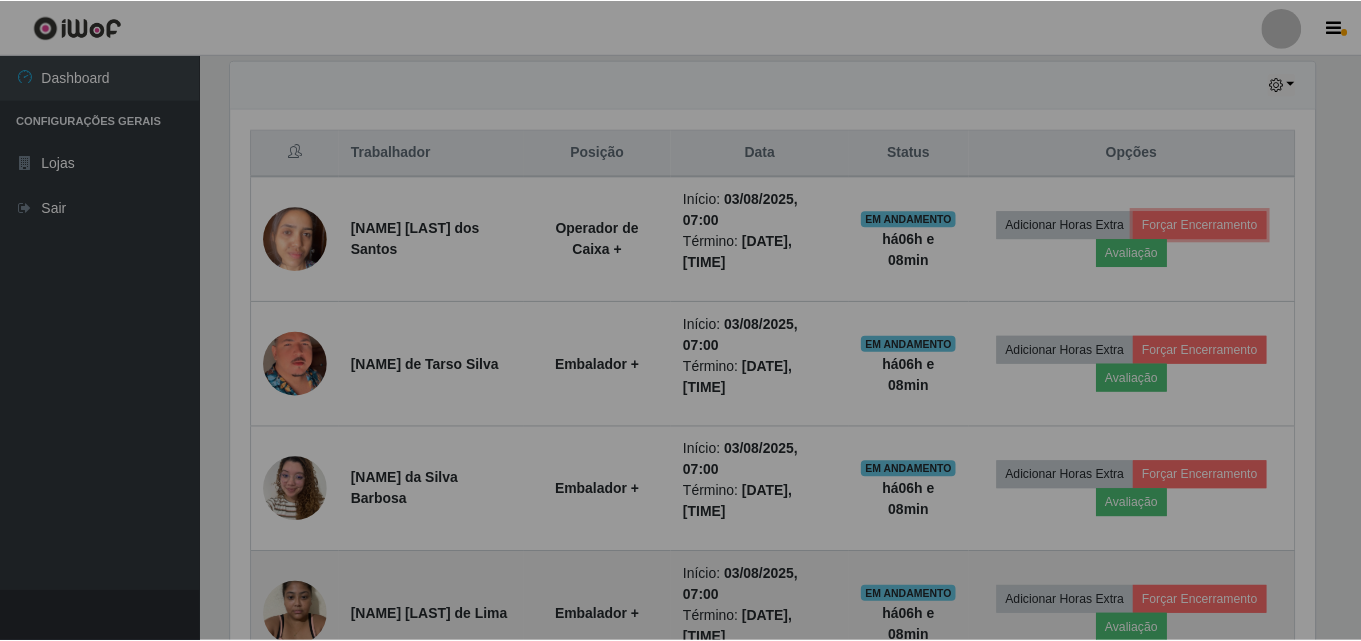 scroll, scrollTop: 999585, scrollLeft: 998901, axis: both 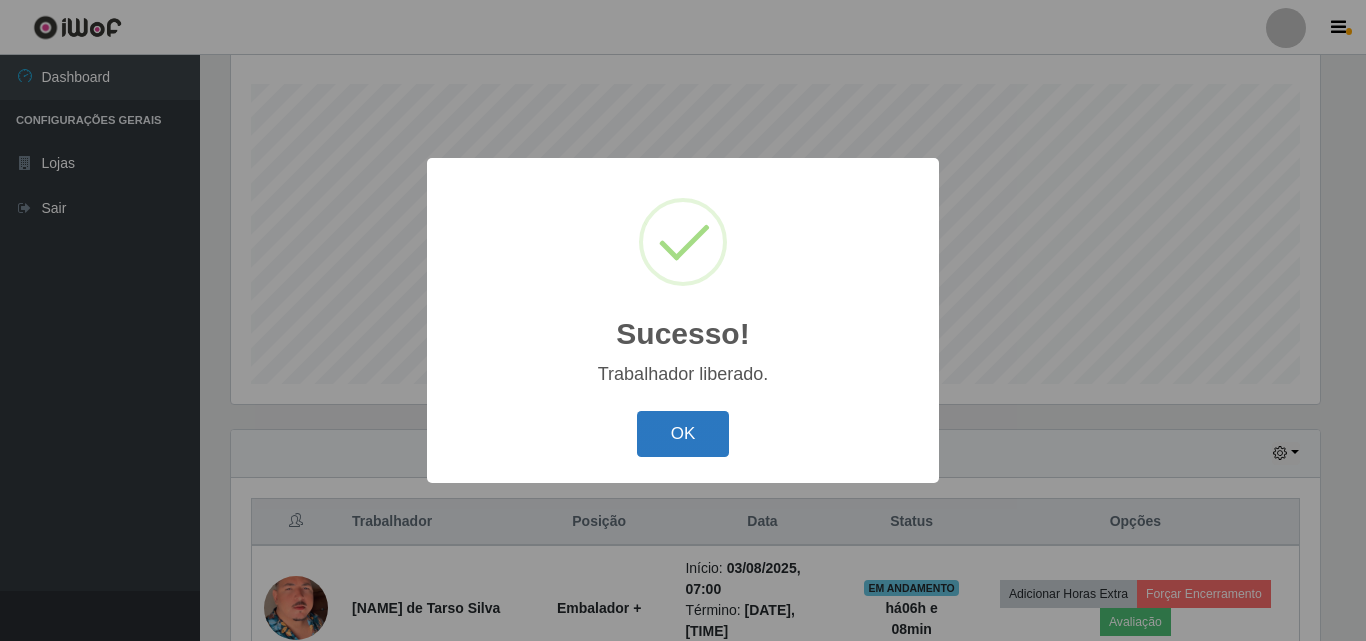click on "OK" at bounding box center (683, 434) 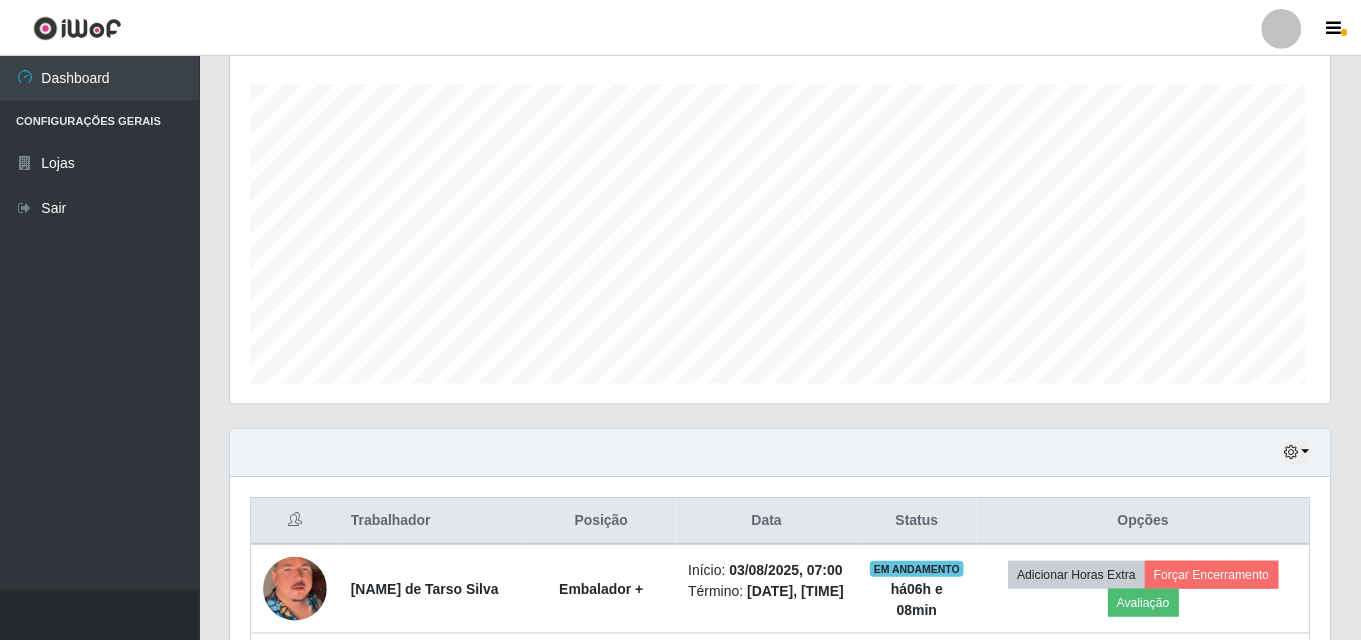 scroll, scrollTop: 999585, scrollLeft: 998901, axis: both 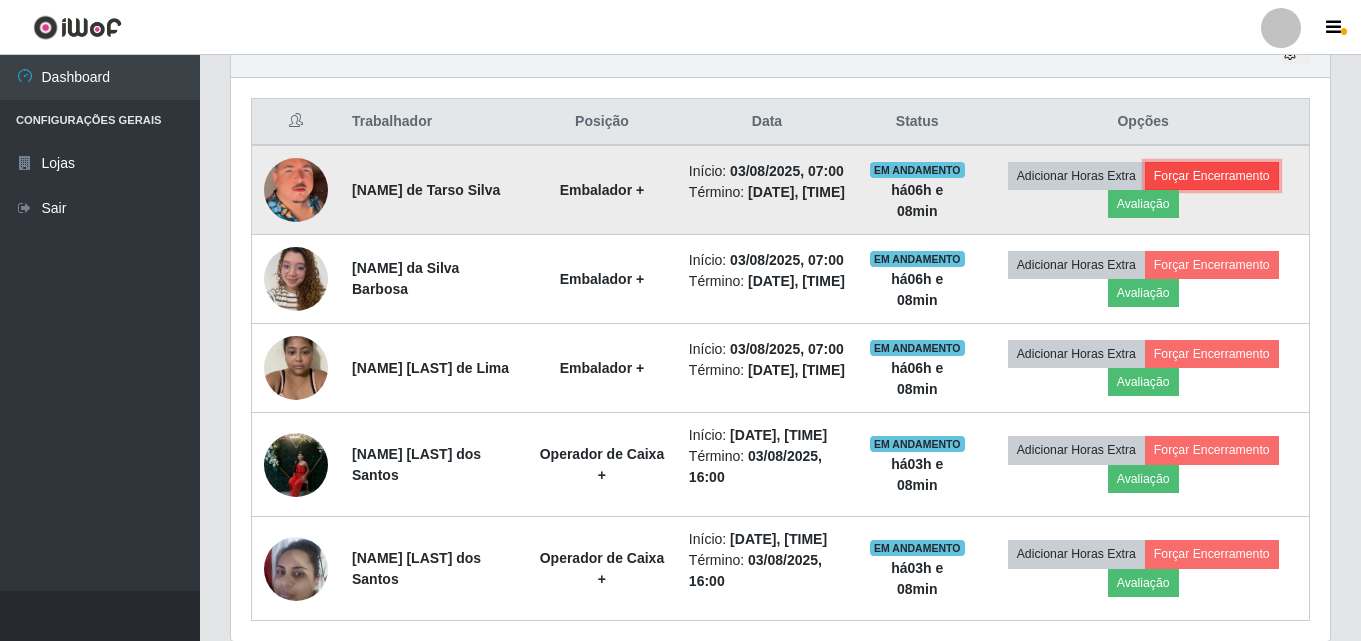 click on "Forçar Encerramento" at bounding box center [1212, 176] 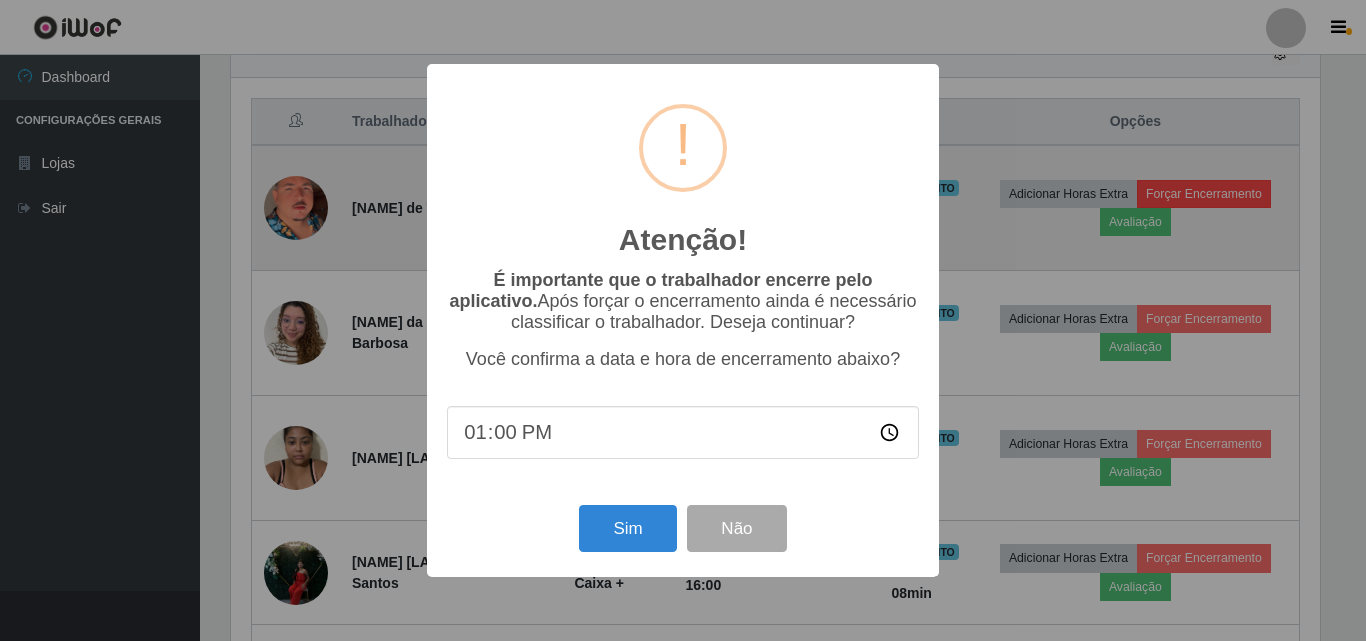 scroll, scrollTop: 999585, scrollLeft: 998911, axis: both 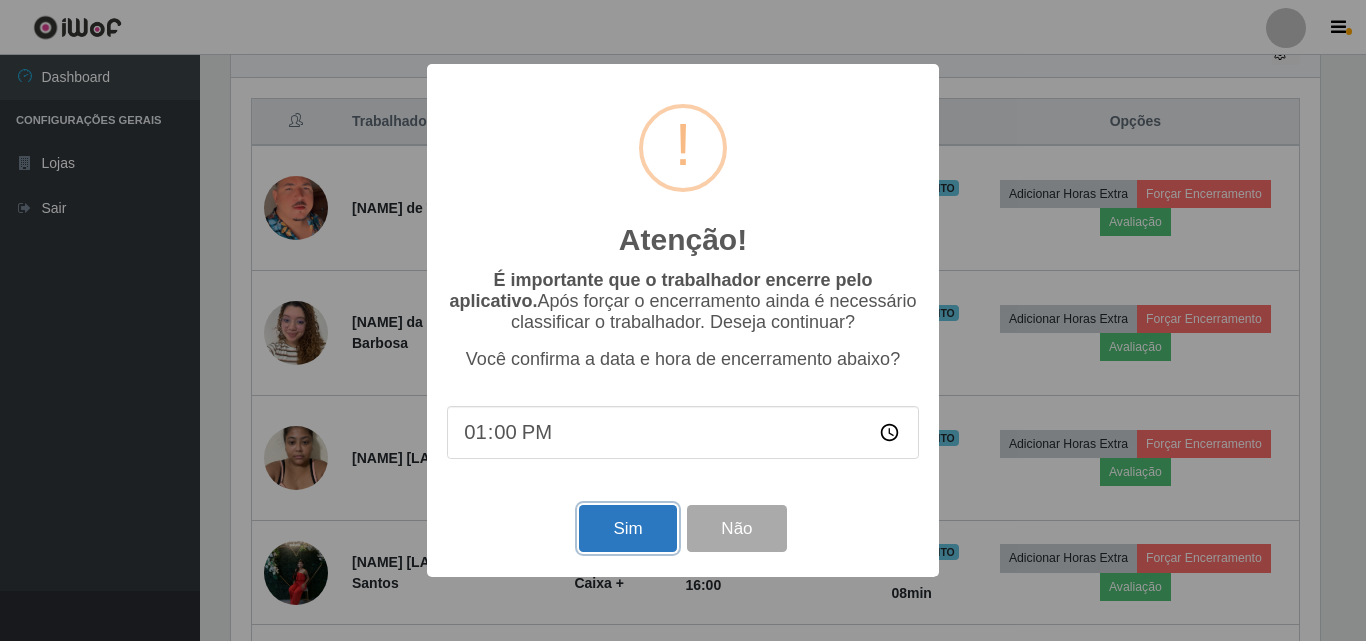 click on "Sim" at bounding box center [627, 528] 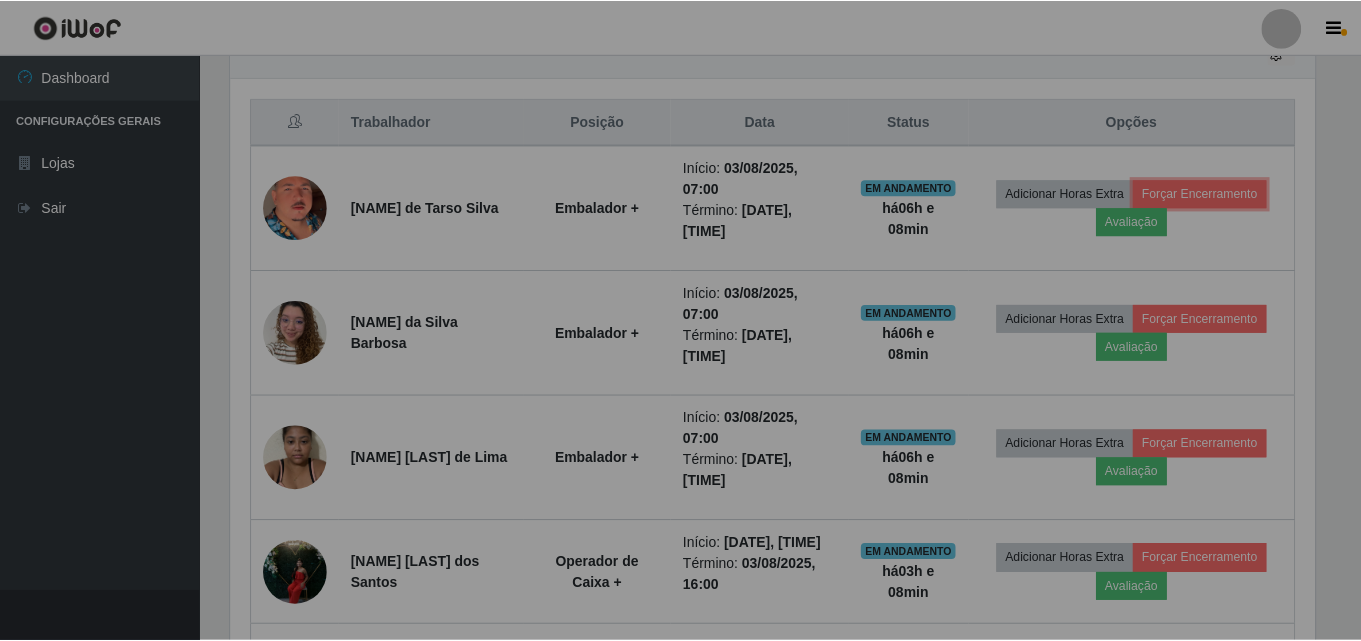 scroll, scrollTop: 999585, scrollLeft: 998901, axis: both 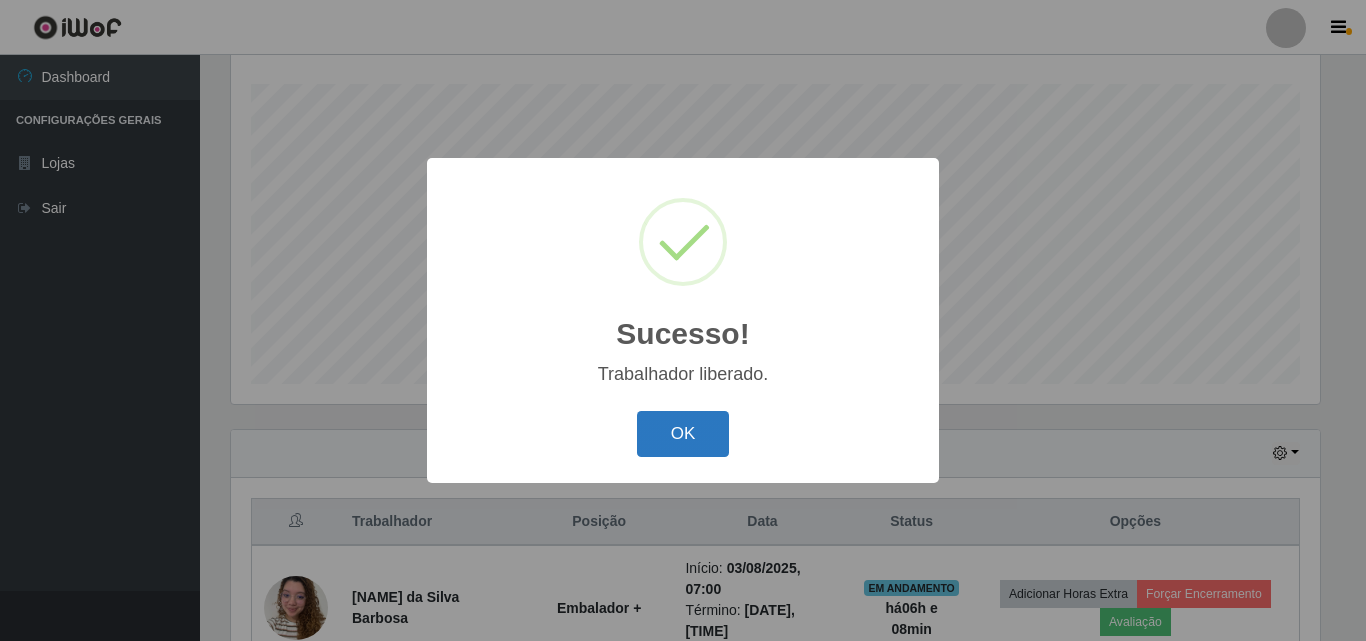 click on "OK" at bounding box center [683, 434] 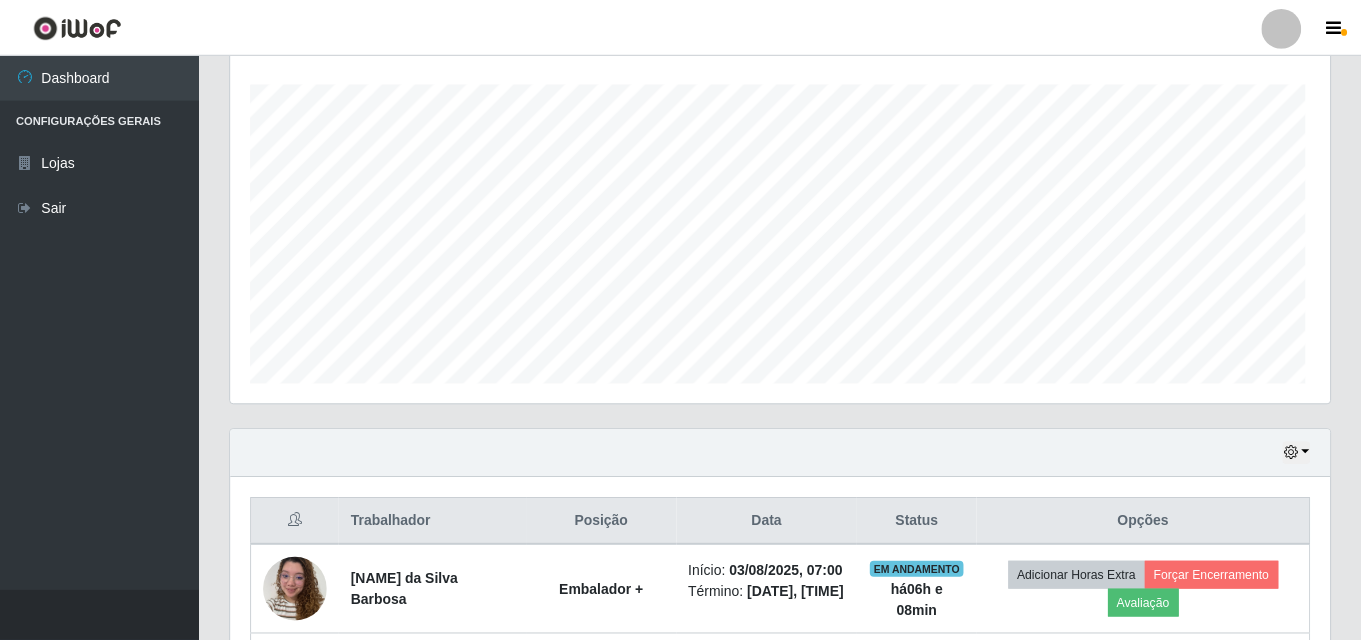 scroll, scrollTop: 999585, scrollLeft: 998901, axis: both 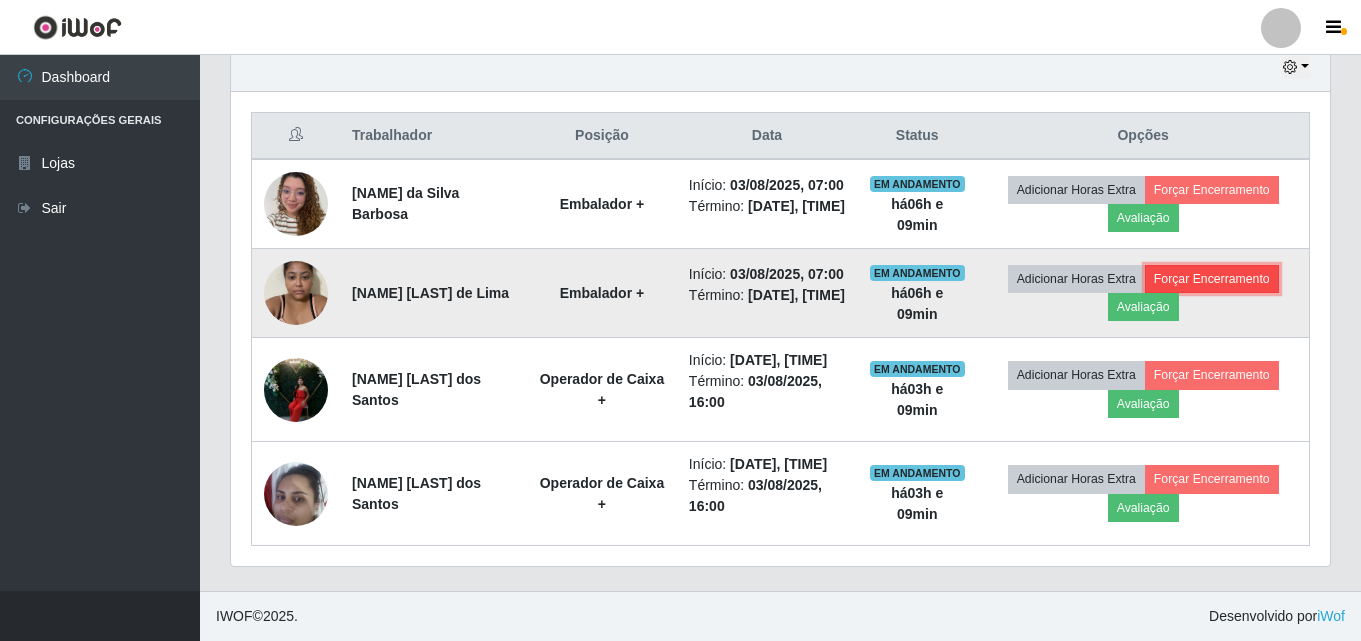 click on "Forçar Encerramento" at bounding box center (1212, 279) 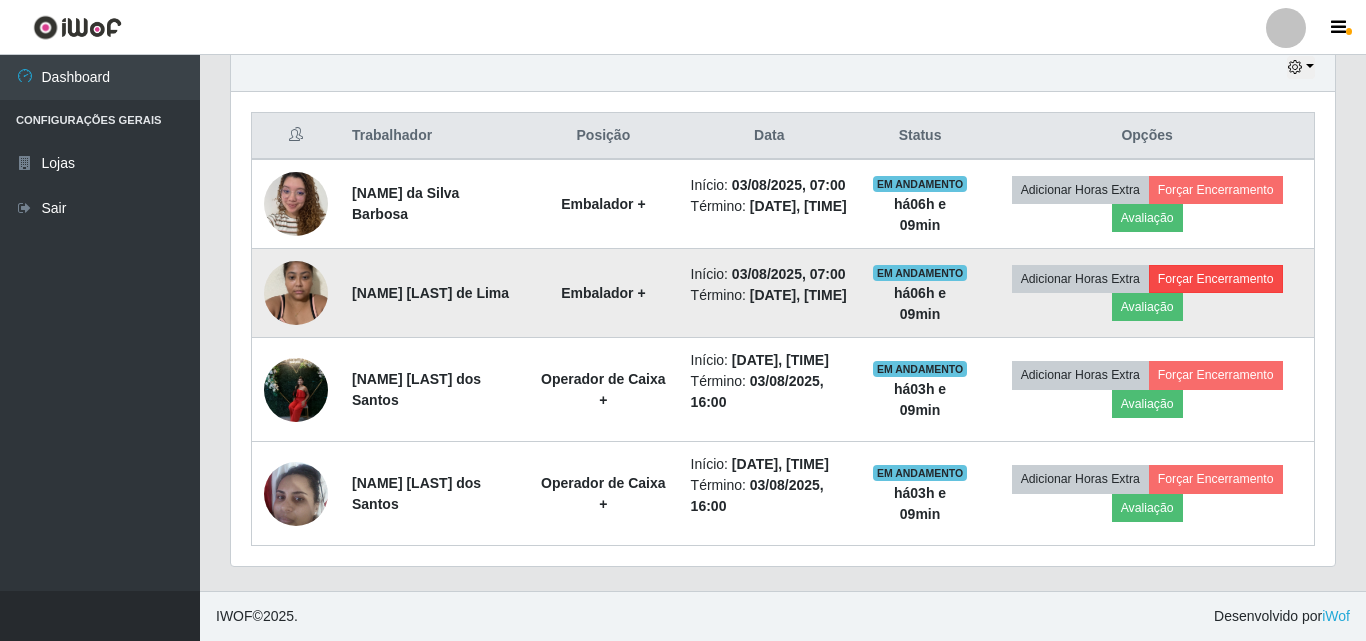 scroll, scrollTop: 999585, scrollLeft: 998911, axis: both 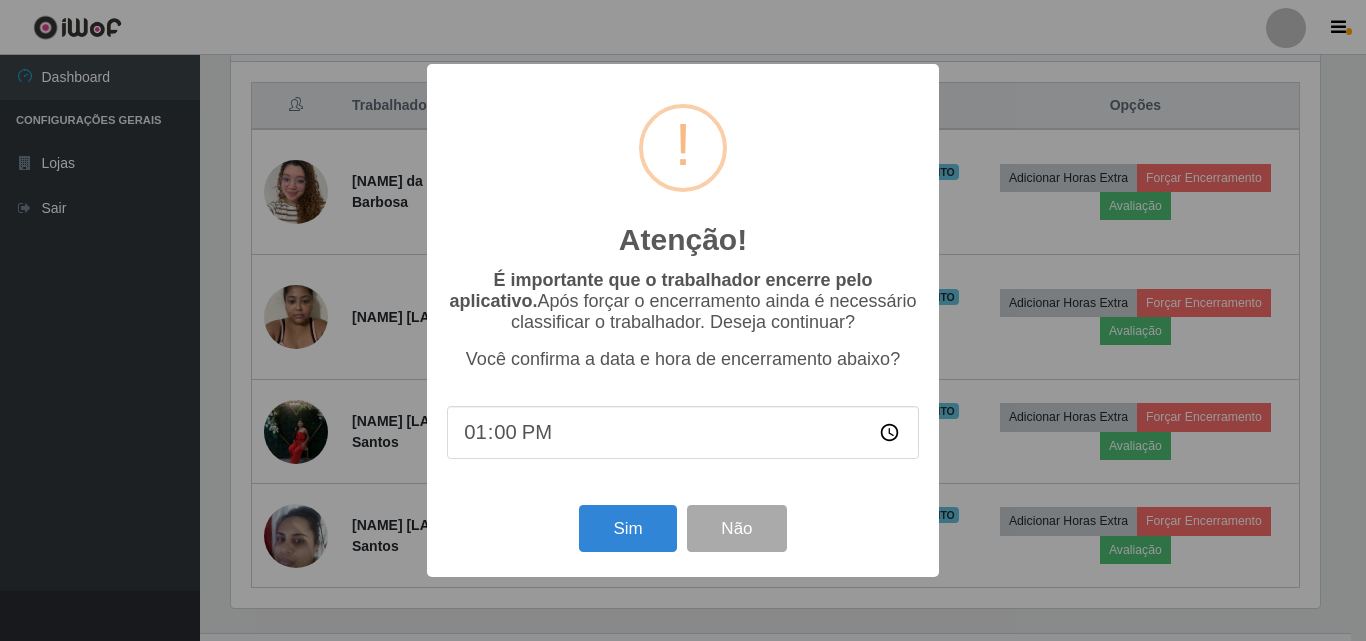 click on "Atenção! × É importante que o trabalhador encerre pelo aplicativo.
Após forçar o encerramento ainda é necessário classificar o trabalhador.
Deseja continuar?
Você confirma a data e hora de encerramento abaixo?
[TIME]
Sim Não" at bounding box center [683, 320] 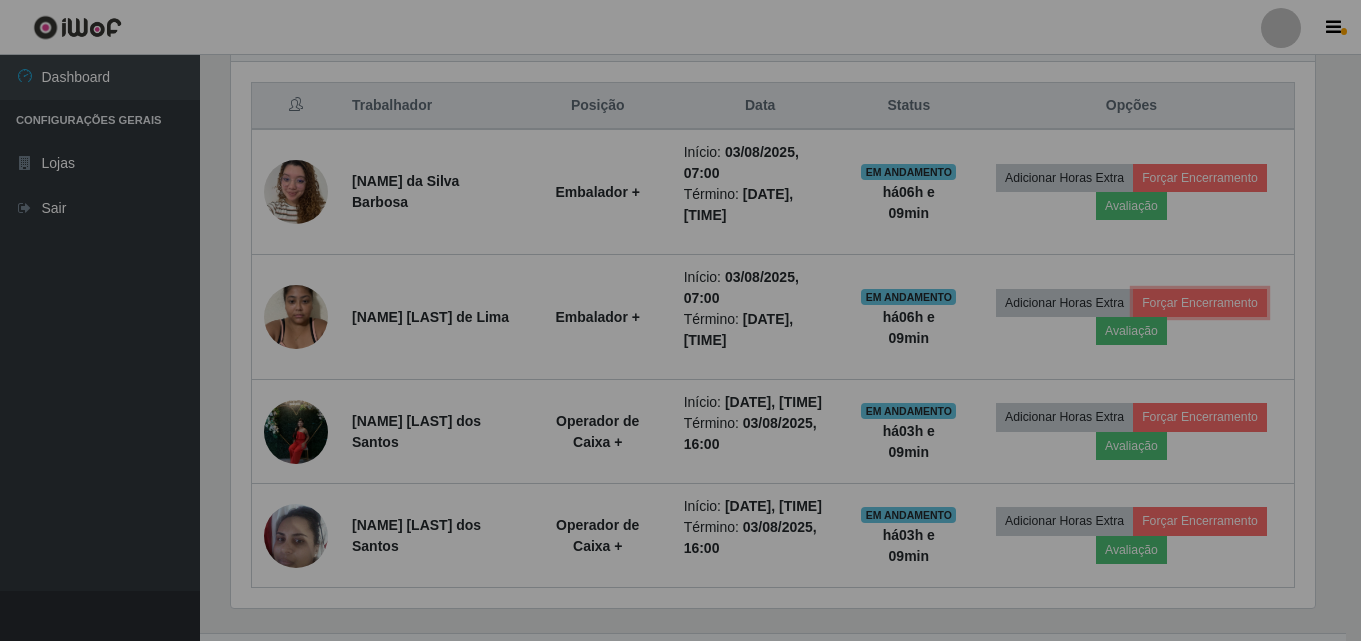 scroll, scrollTop: 999585, scrollLeft: 998901, axis: both 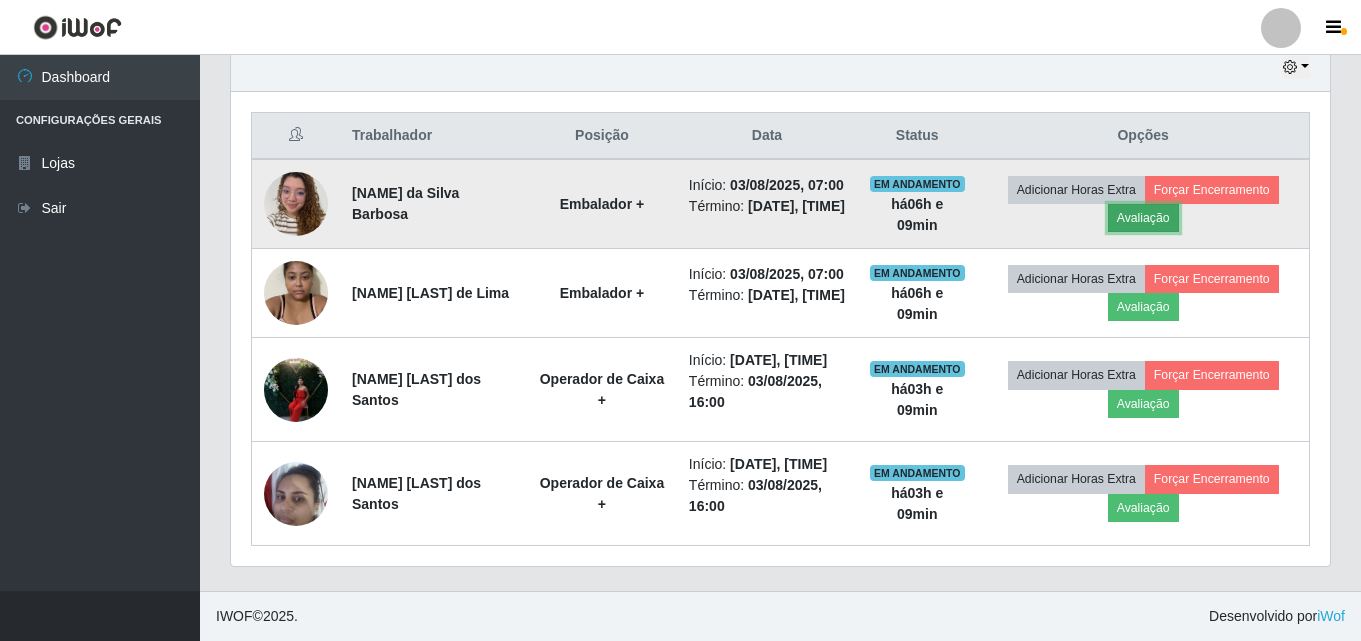 click on "Avaliação" at bounding box center (1143, 218) 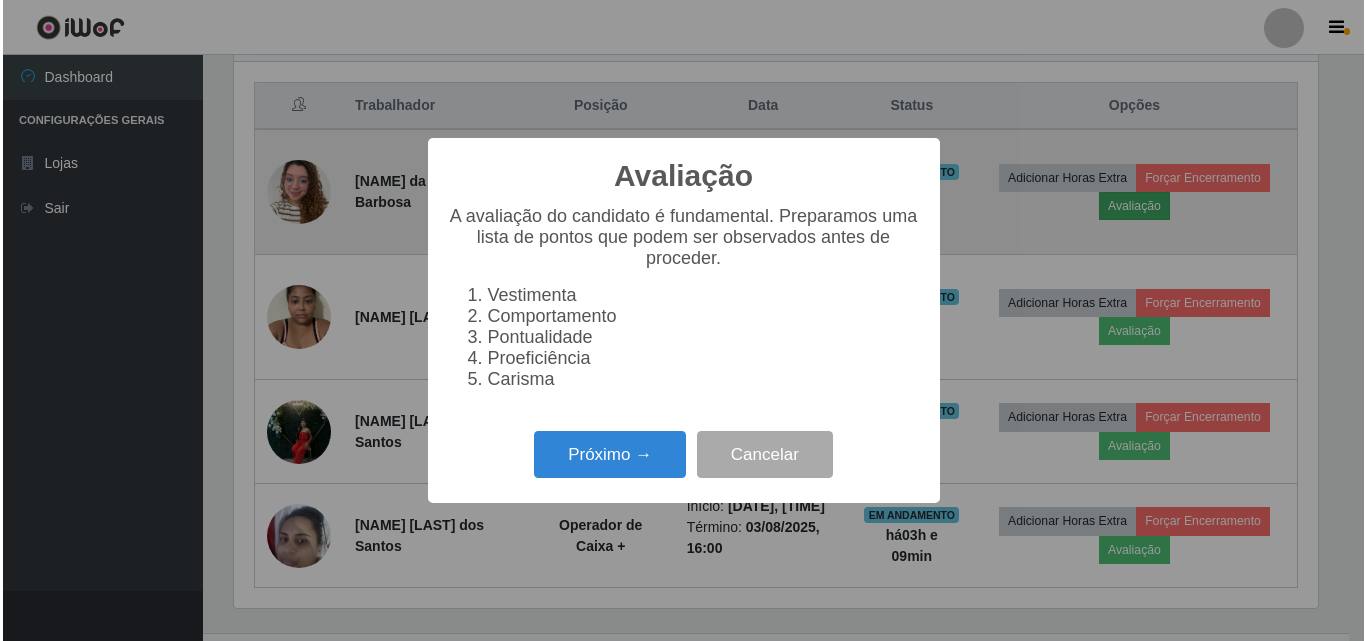 scroll 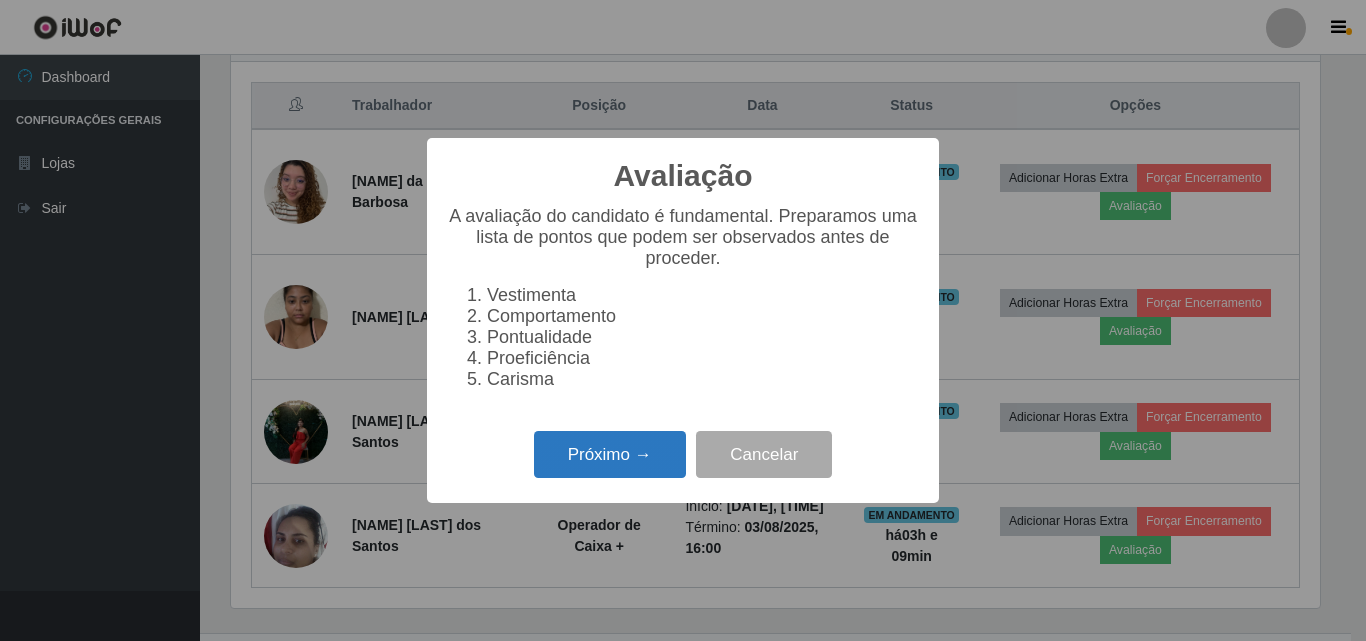 click on "Próximo →" at bounding box center [610, 454] 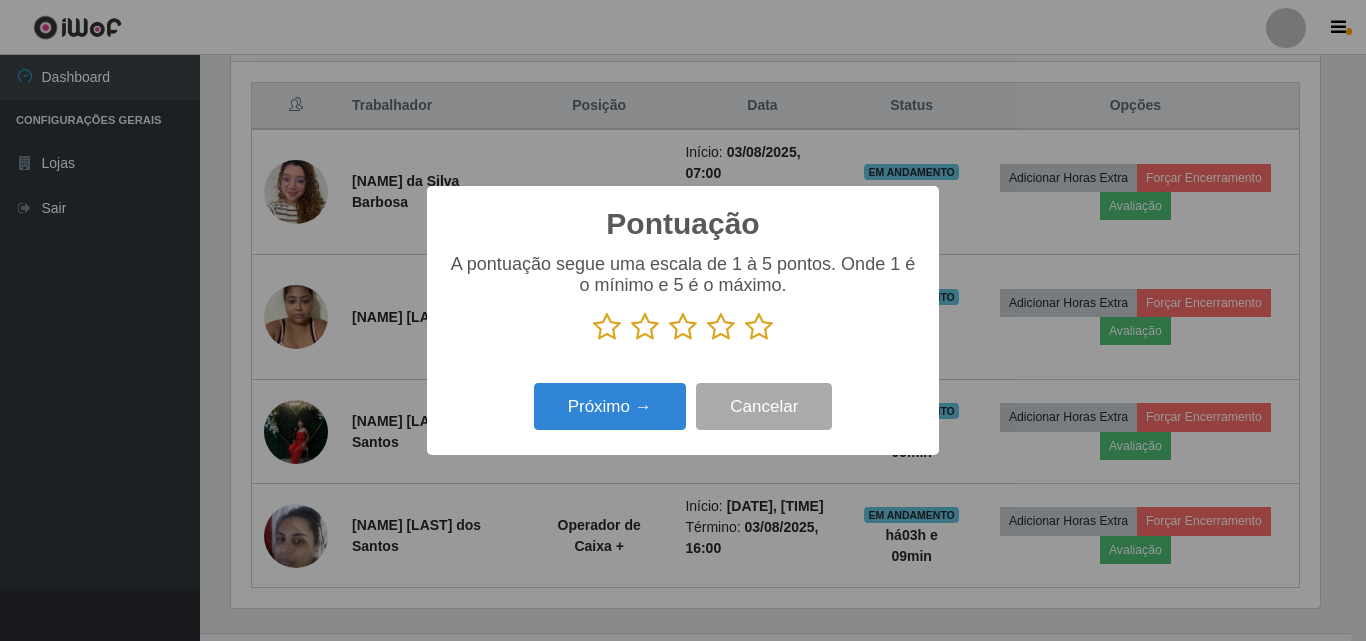 click at bounding box center (607, 327) 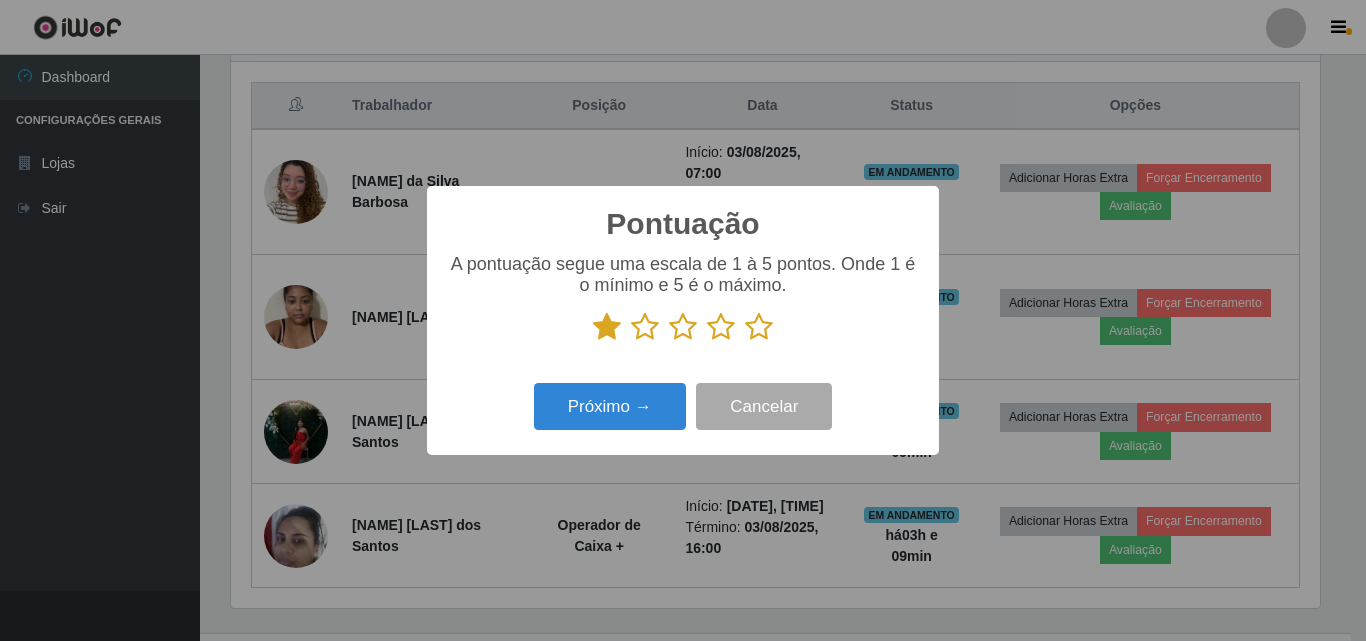 click at bounding box center (645, 327) 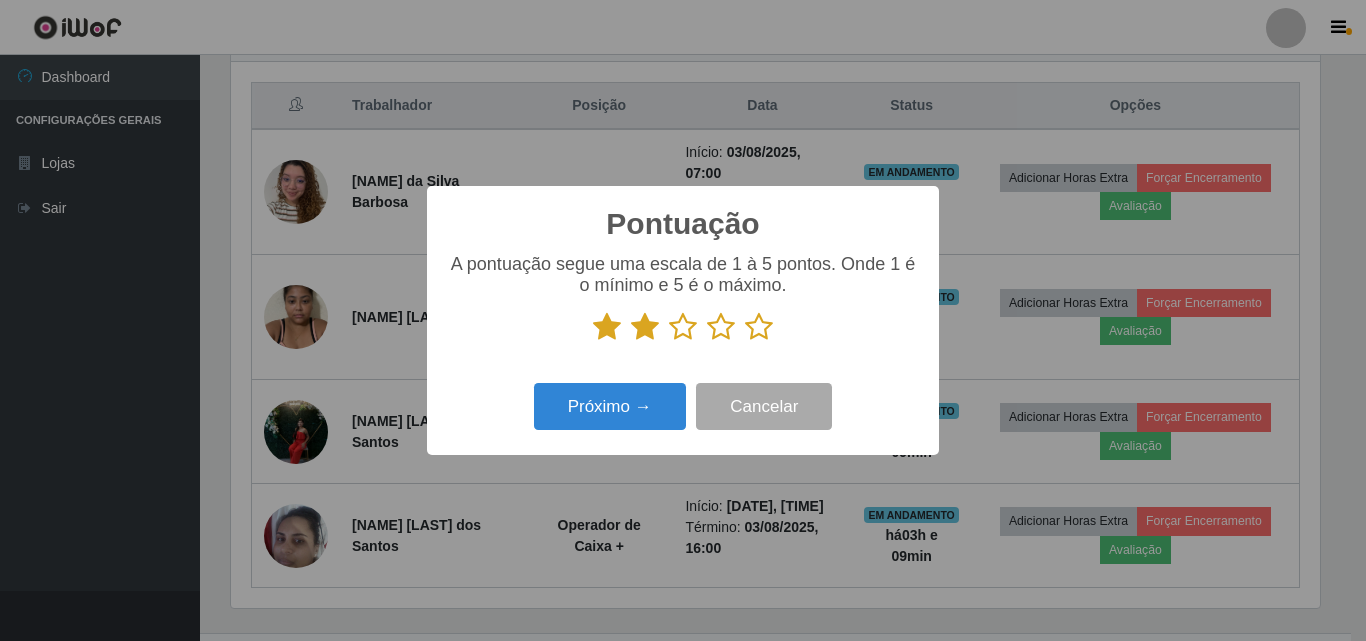 click at bounding box center [683, 327] 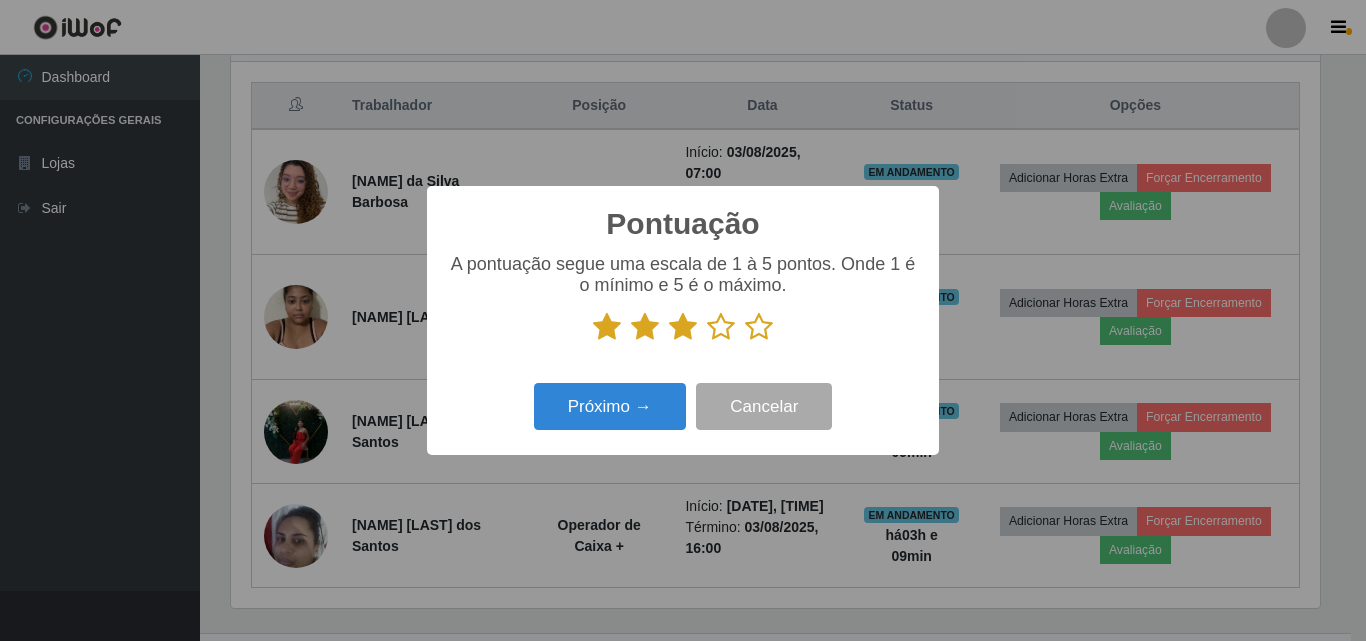 click at bounding box center [721, 327] 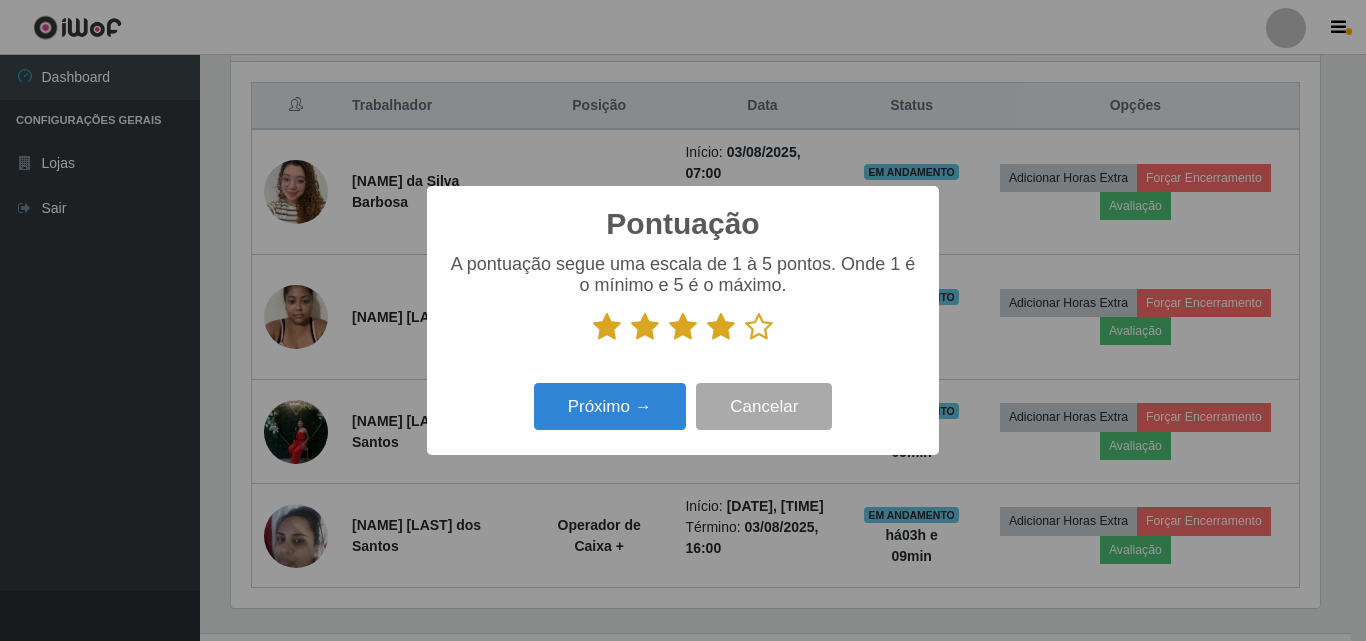 click at bounding box center (759, 327) 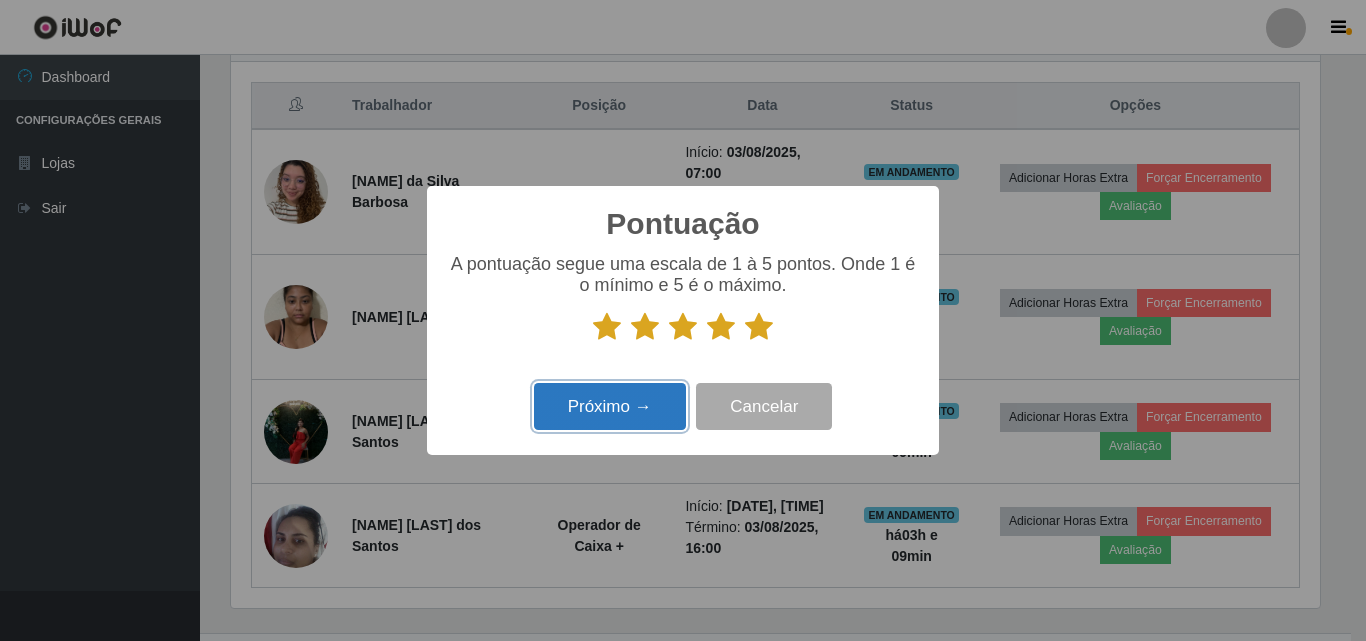 click on "Próximo →" at bounding box center [610, 406] 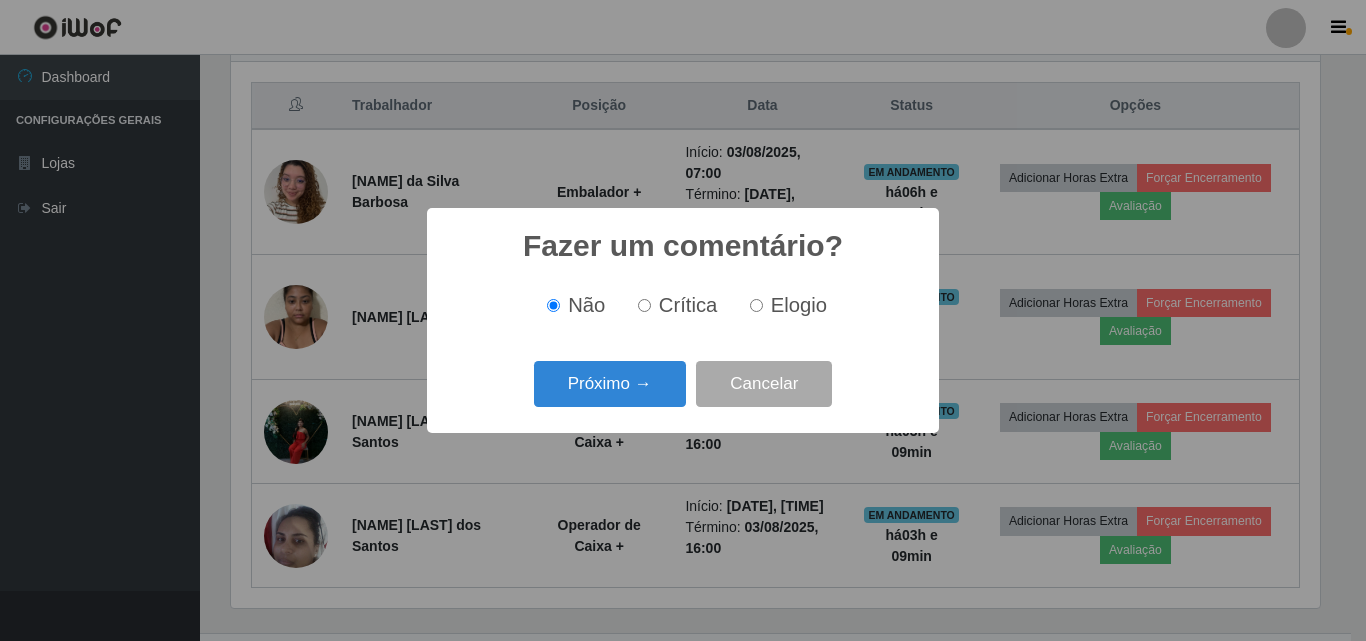 scroll, scrollTop: 999585, scrollLeft: 998911, axis: both 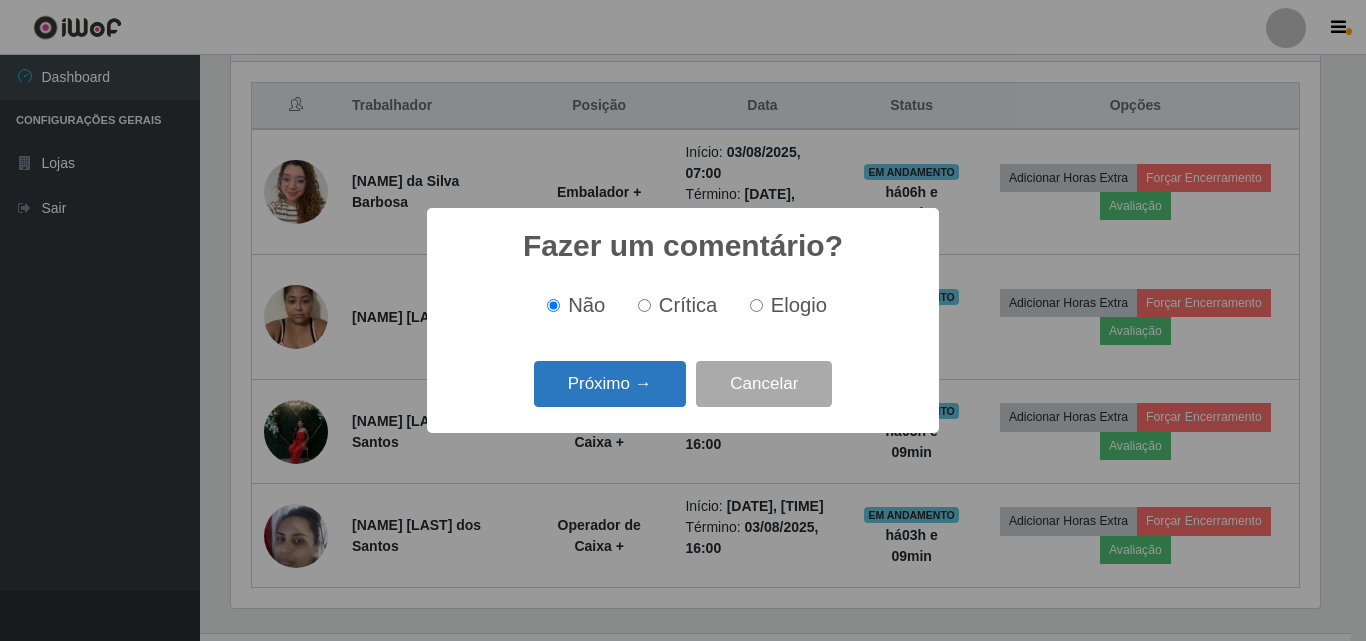 click on "Próximo →" at bounding box center [610, 384] 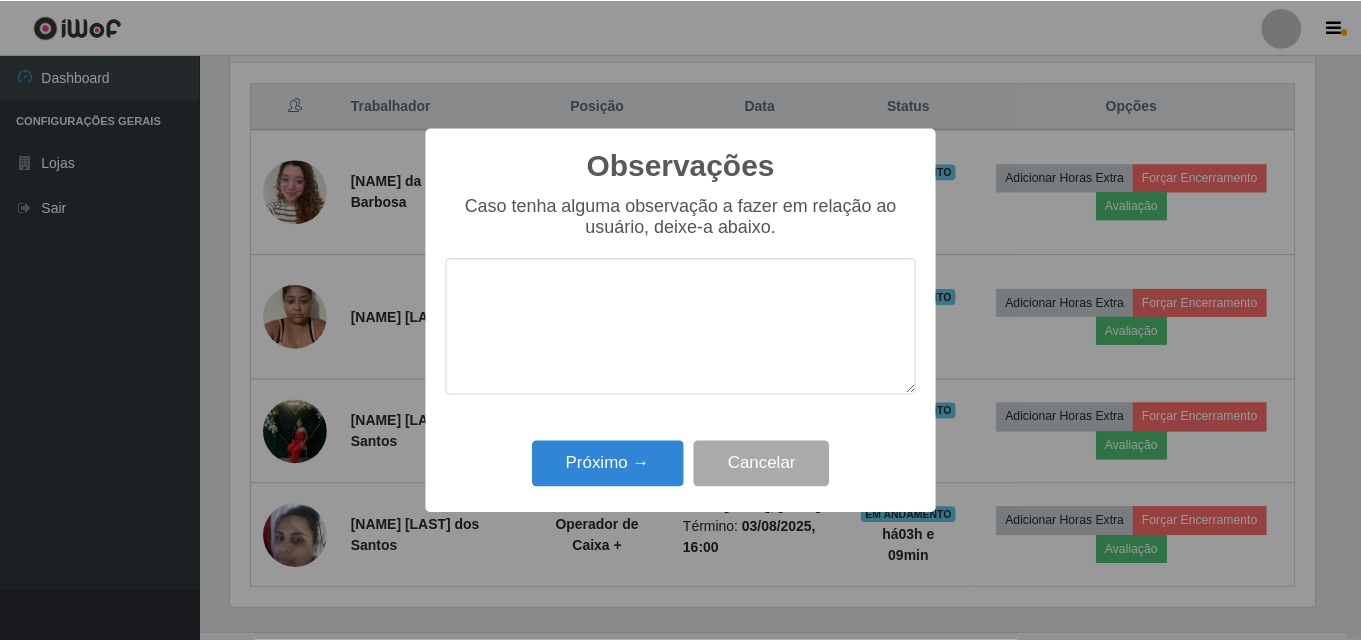 scroll, scrollTop: 999585, scrollLeft: 998911, axis: both 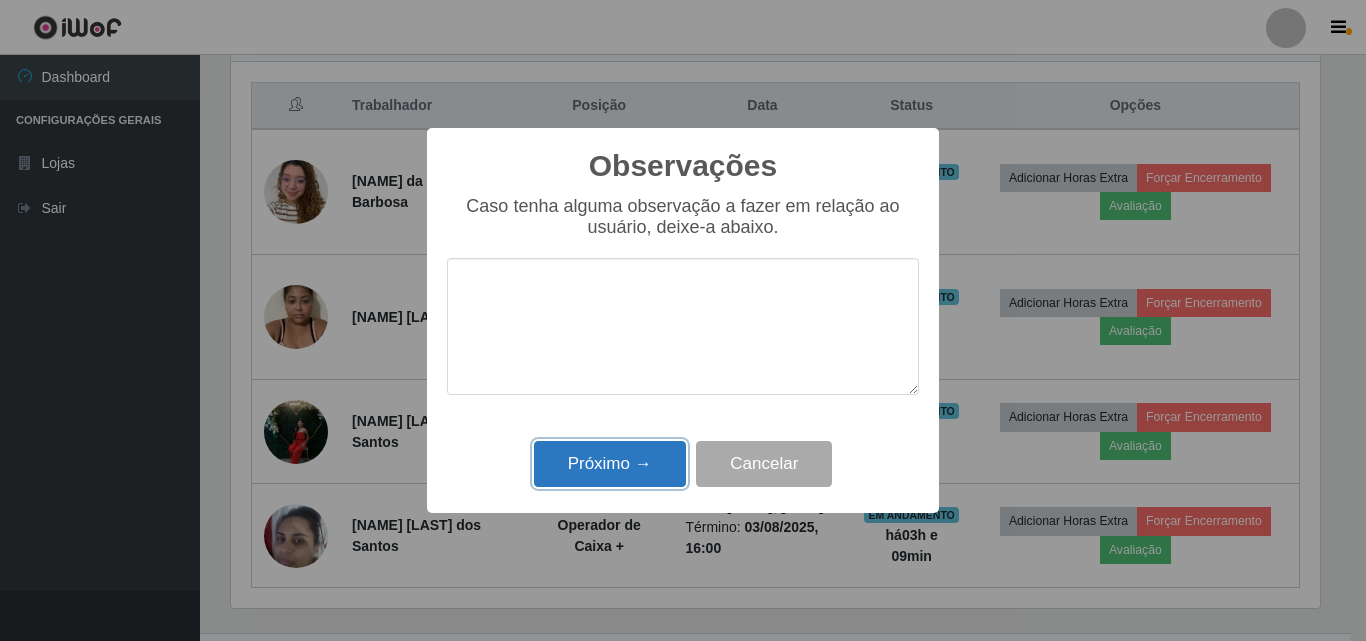 click on "Próximo →" at bounding box center (610, 464) 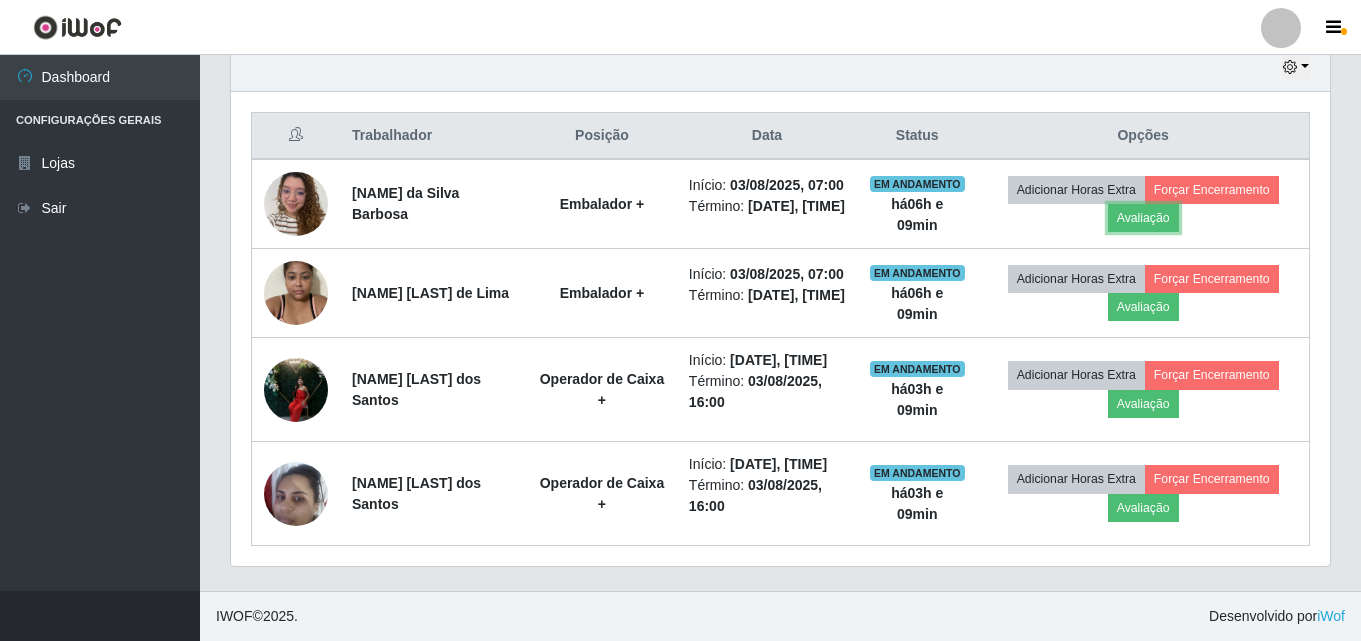 scroll, scrollTop: 999585, scrollLeft: 998901, axis: both 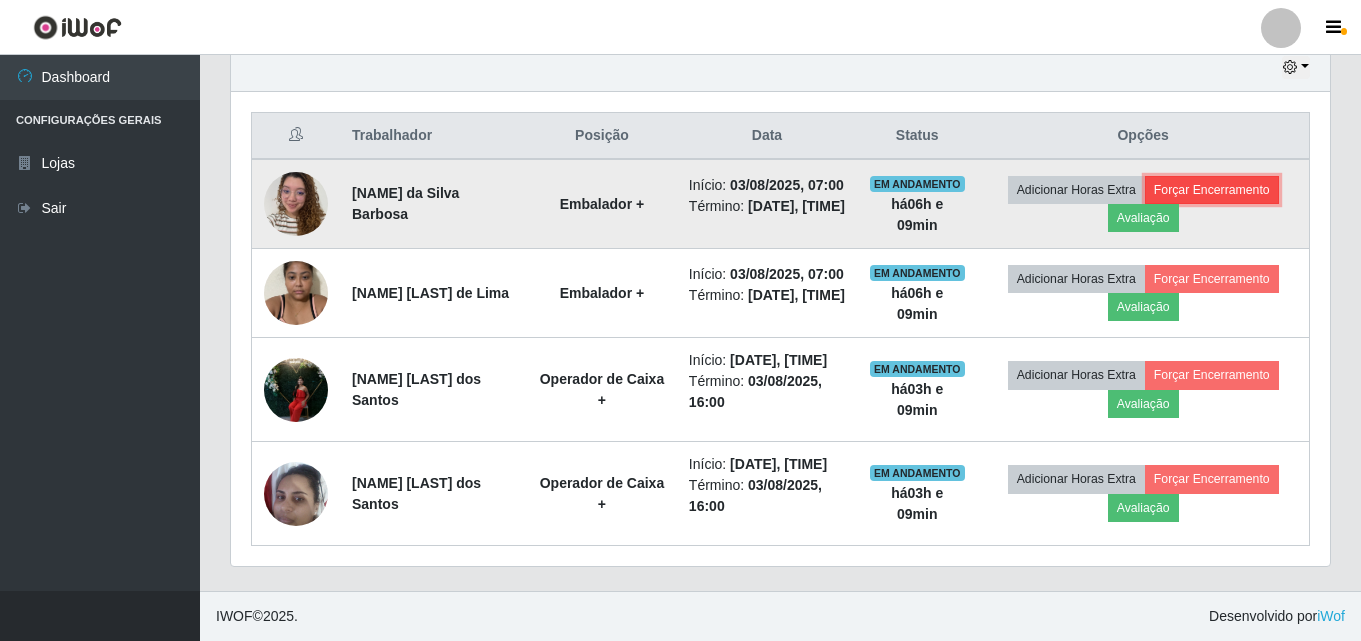 click on "Forçar Encerramento" at bounding box center (1212, 190) 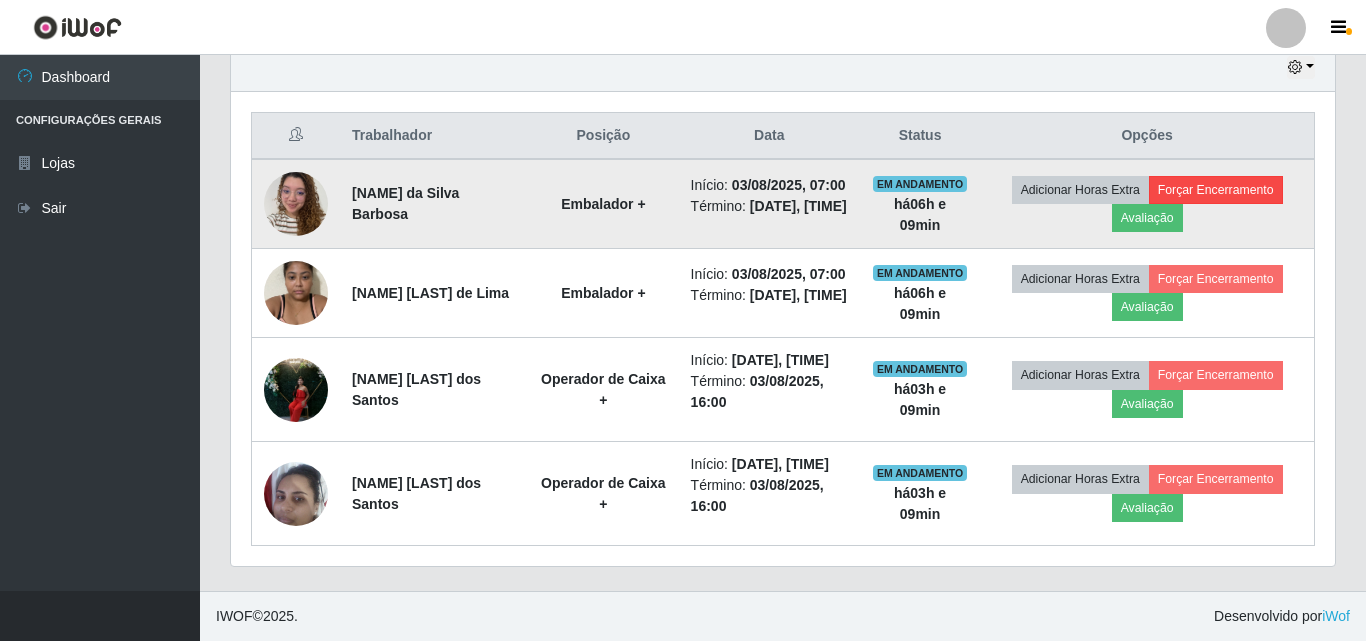 scroll, scrollTop: 999585, scrollLeft: 998911, axis: both 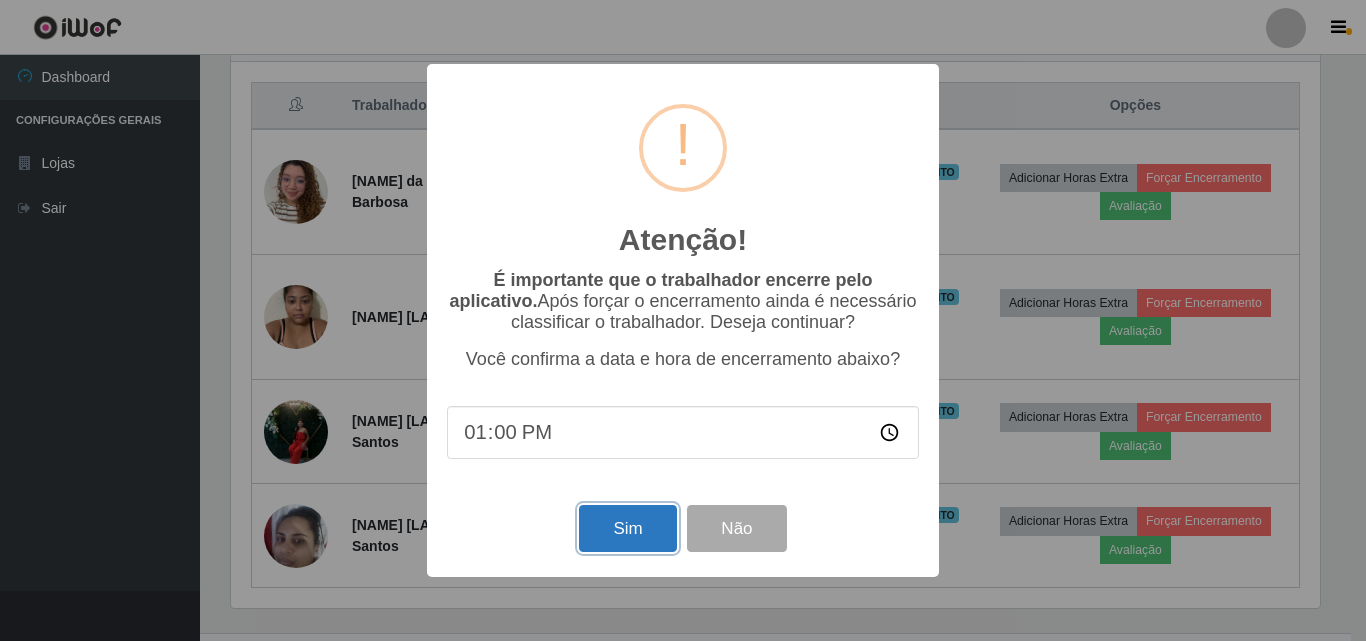 click on "Sim" at bounding box center [627, 528] 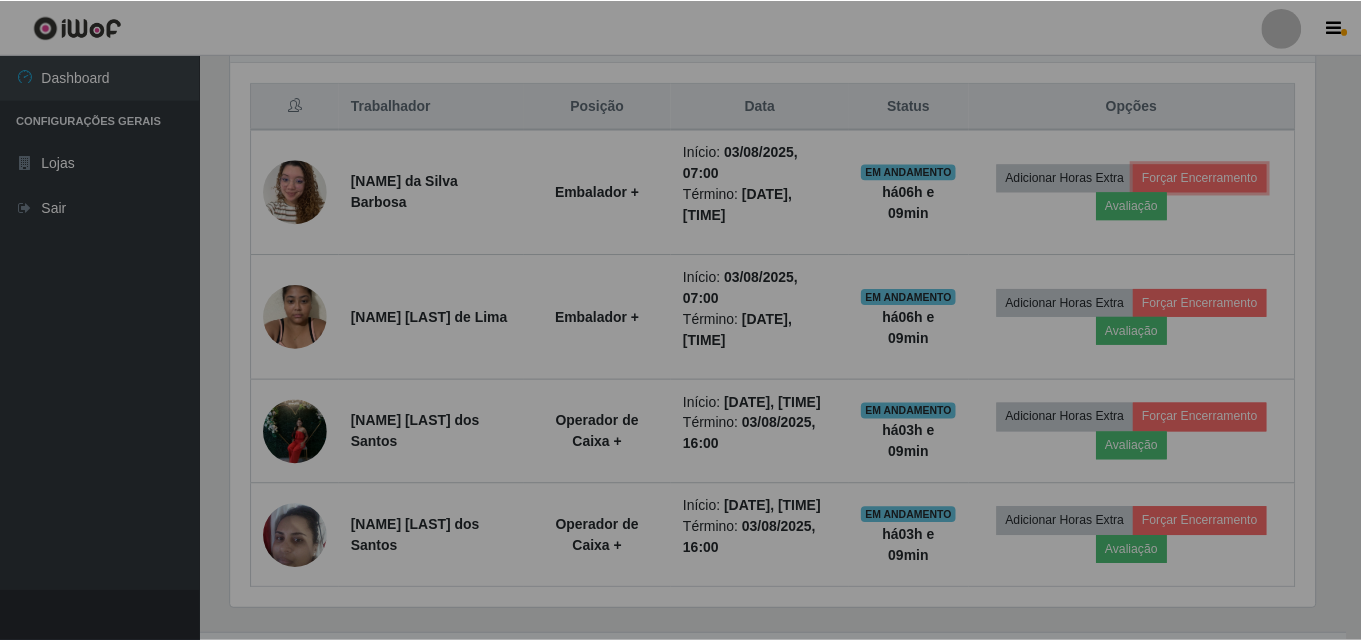 scroll, scrollTop: 999585, scrollLeft: 998901, axis: both 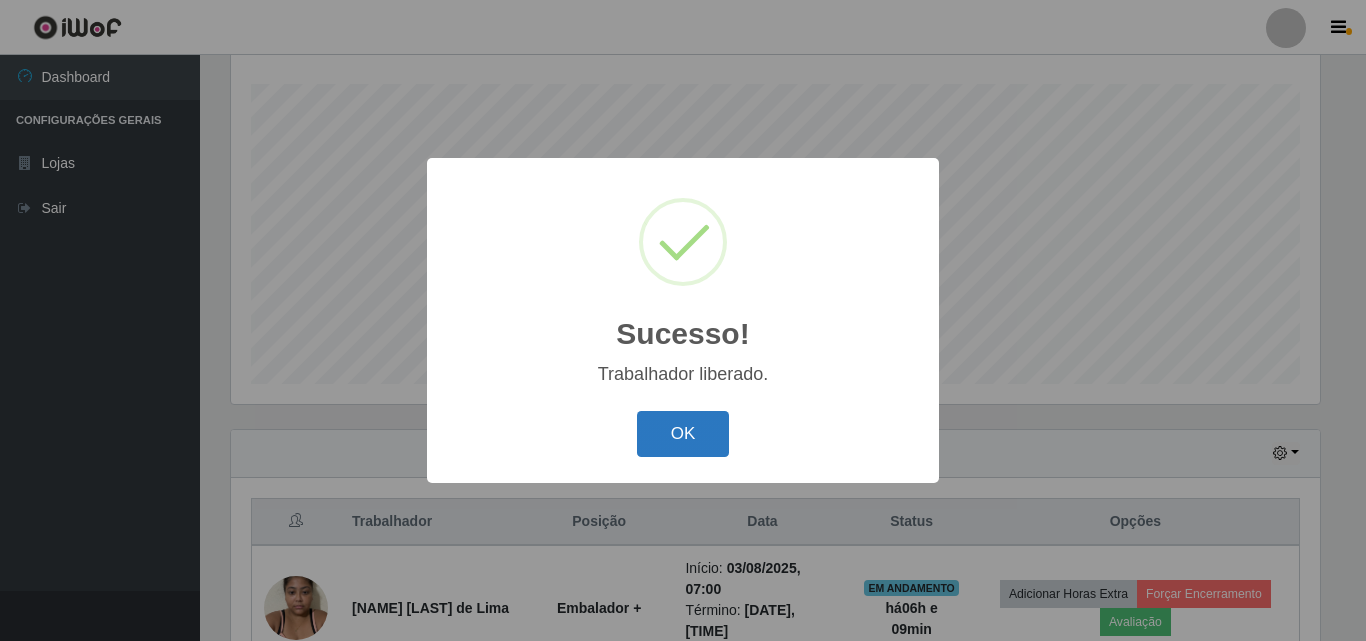 click on "OK" at bounding box center [683, 434] 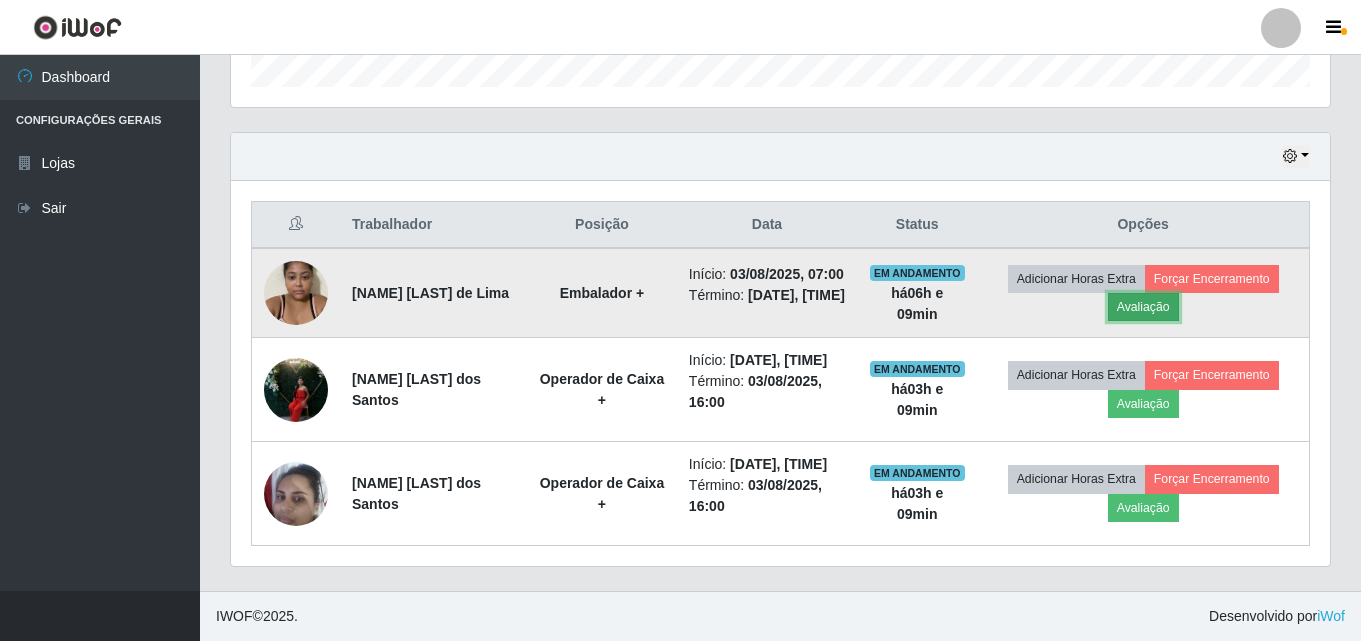 click on "Avaliação" at bounding box center (1143, 307) 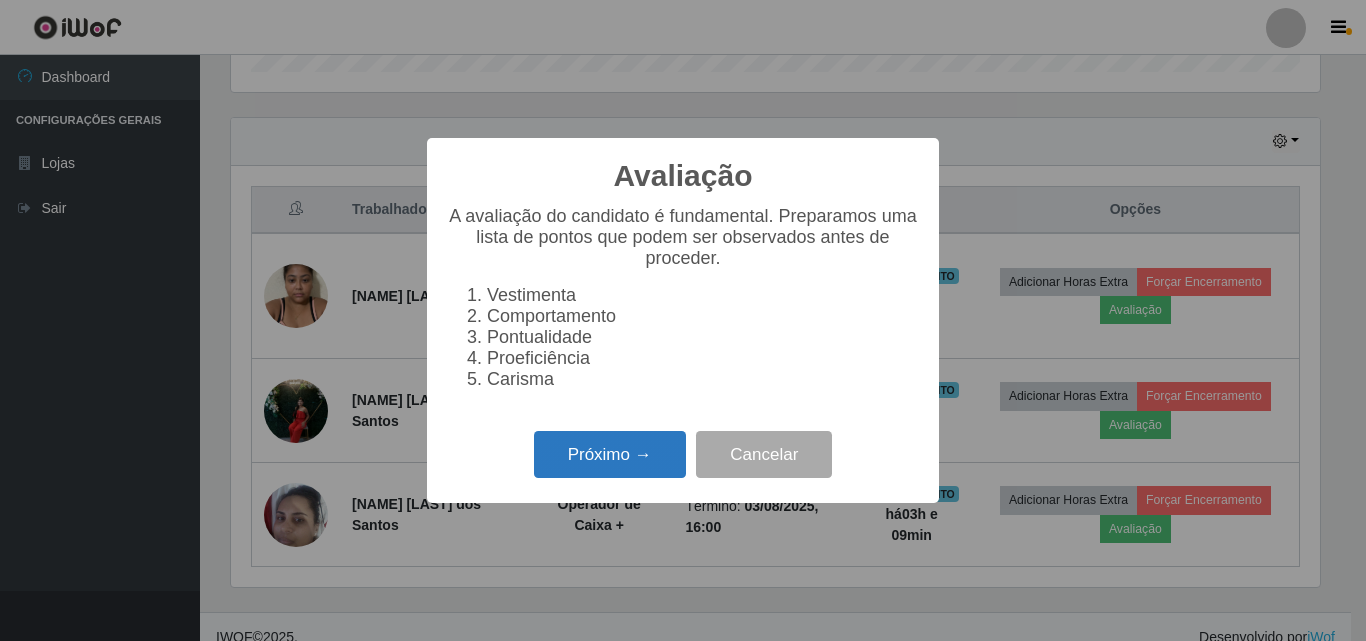 click on "Próximo →" at bounding box center (610, 454) 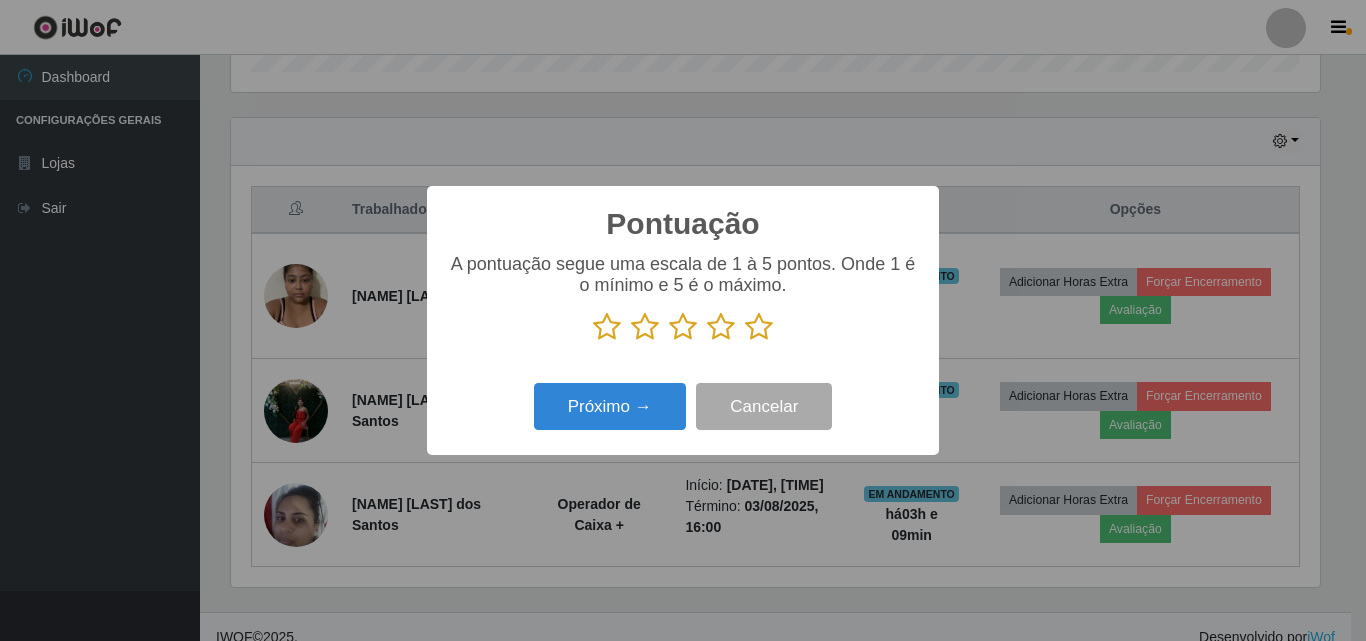 click at bounding box center (607, 327) 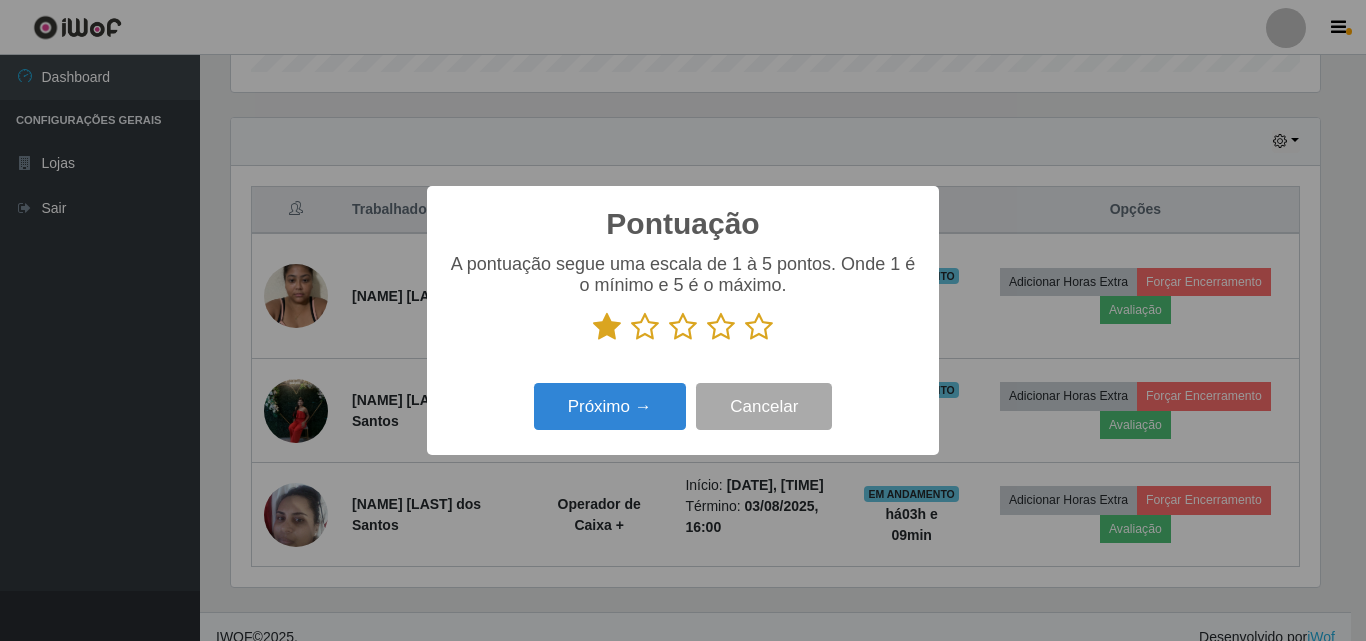 click at bounding box center [645, 327] 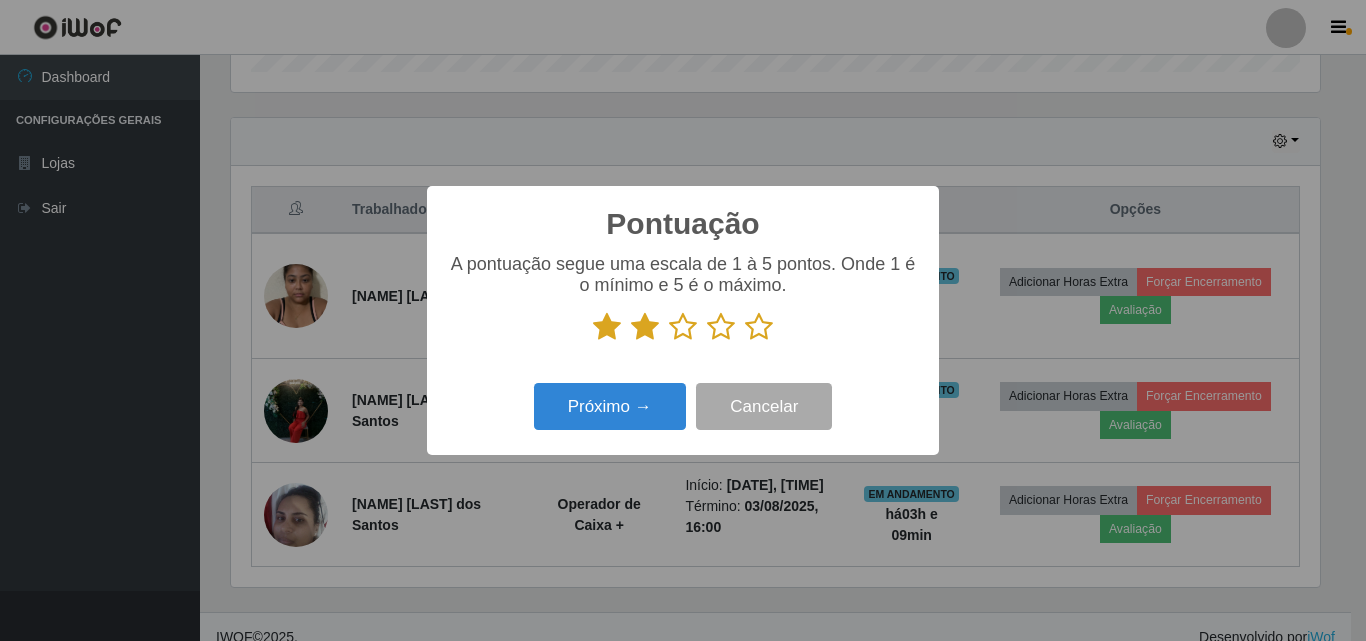 click at bounding box center [683, 327] 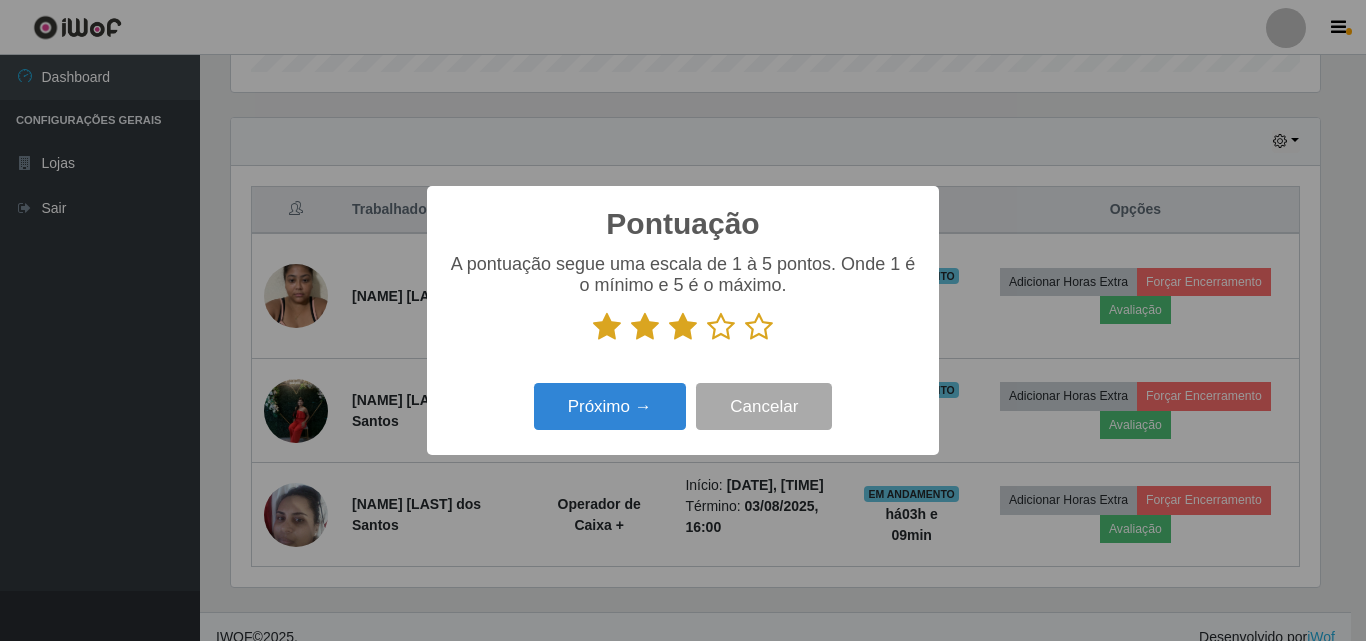 click at bounding box center [721, 327] 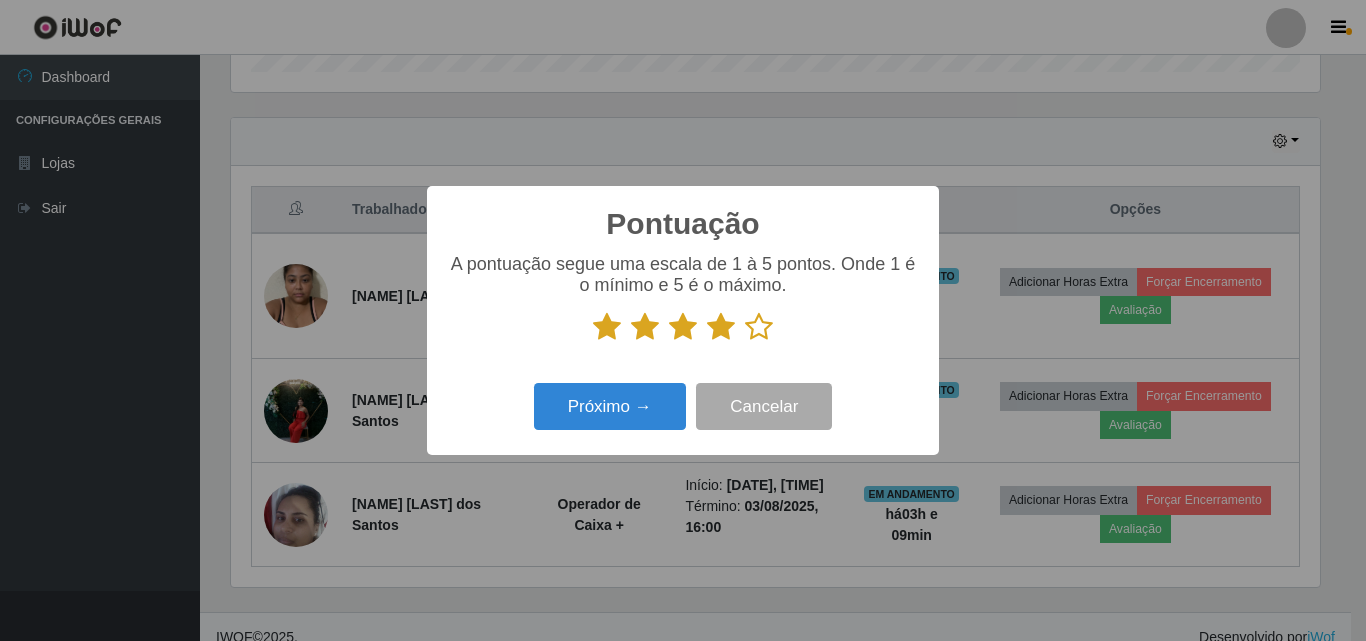 click at bounding box center [759, 327] 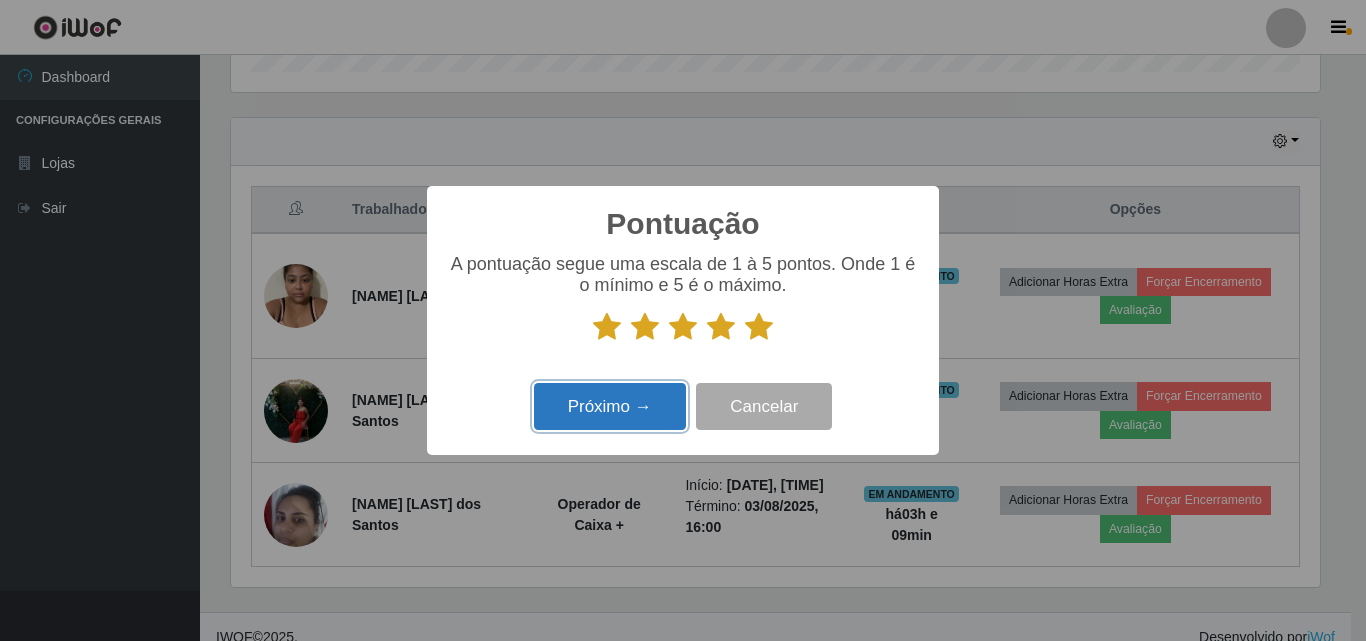 click on "Próximo →" at bounding box center [610, 406] 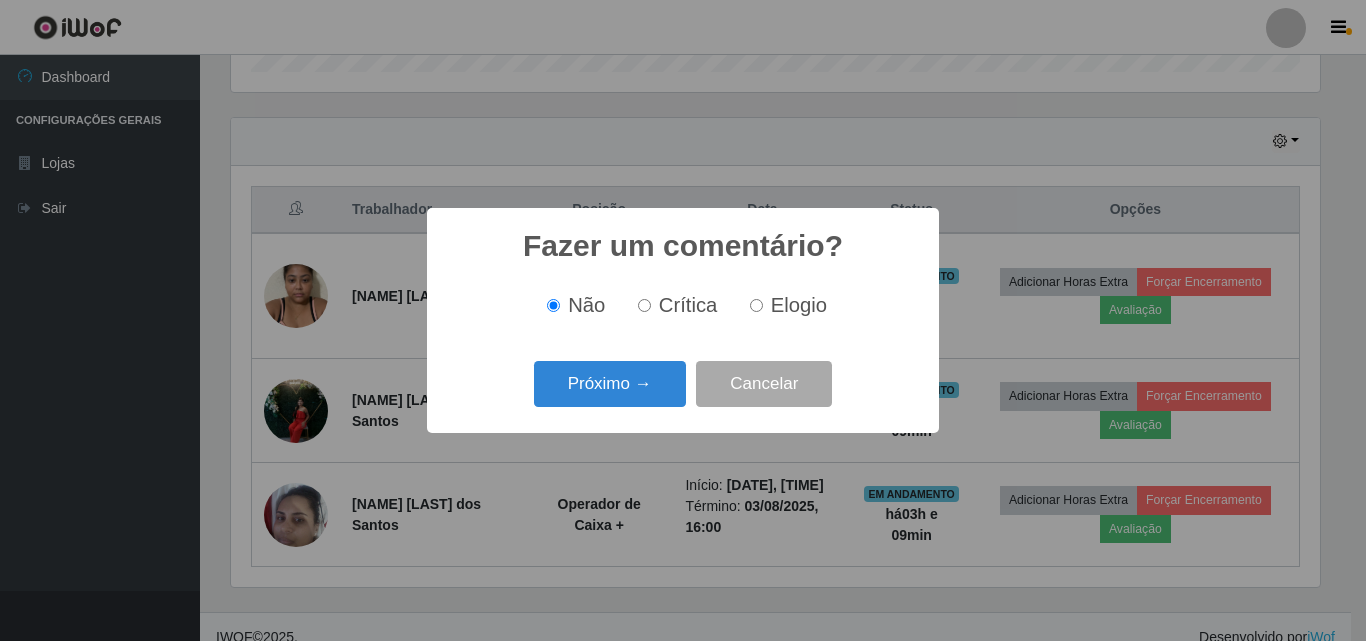 scroll, scrollTop: 999585, scrollLeft: 998911, axis: both 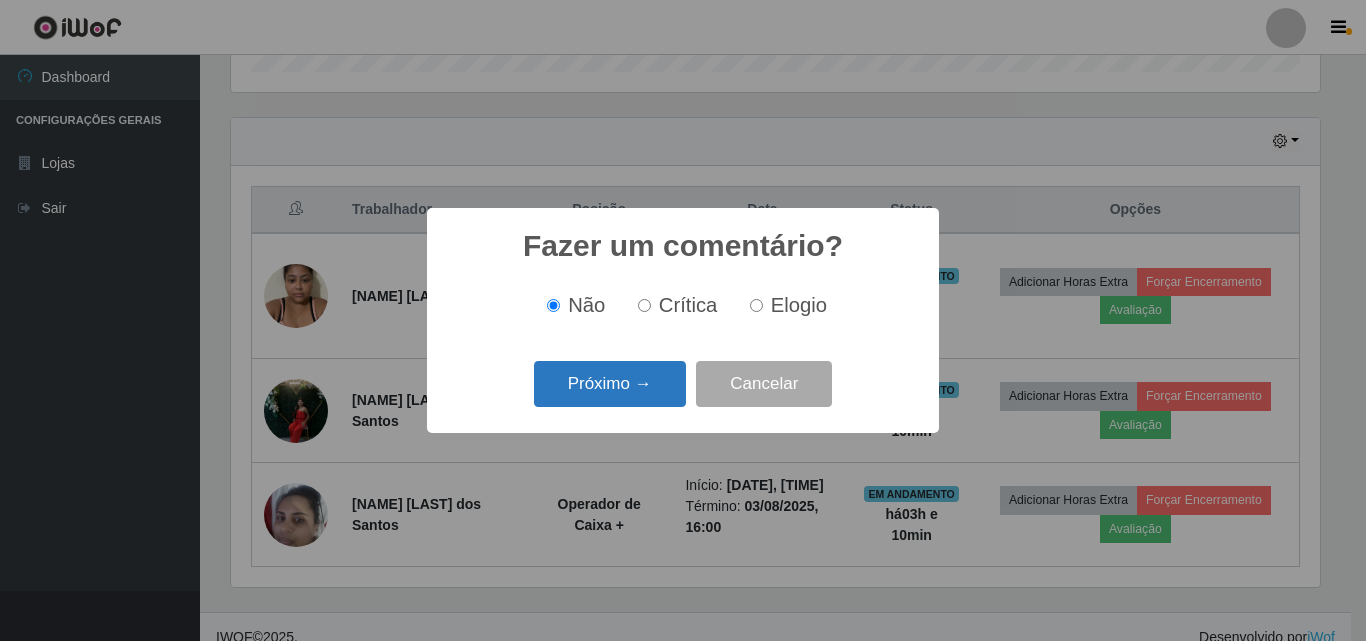 click on "Próximo →" at bounding box center (610, 384) 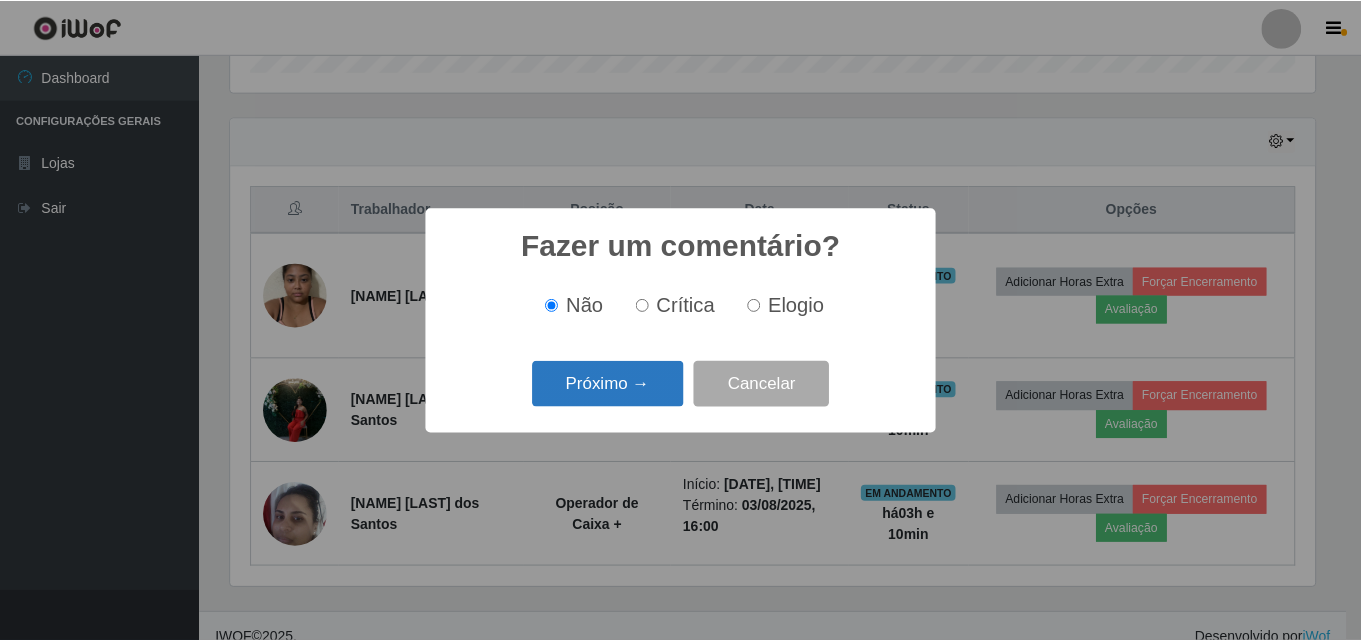 scroll, scrollTop: 999585, scrollLeft: 998911, axis: both 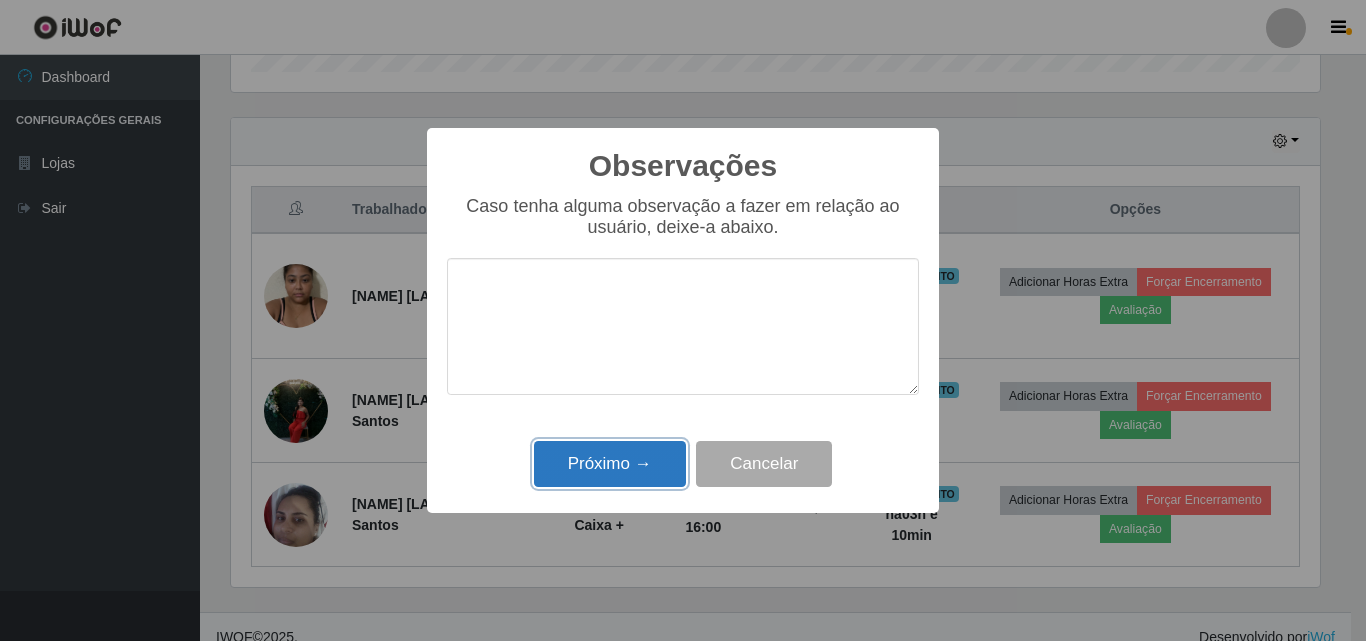 click on "Próximo →" at bounding box center (610, 464) 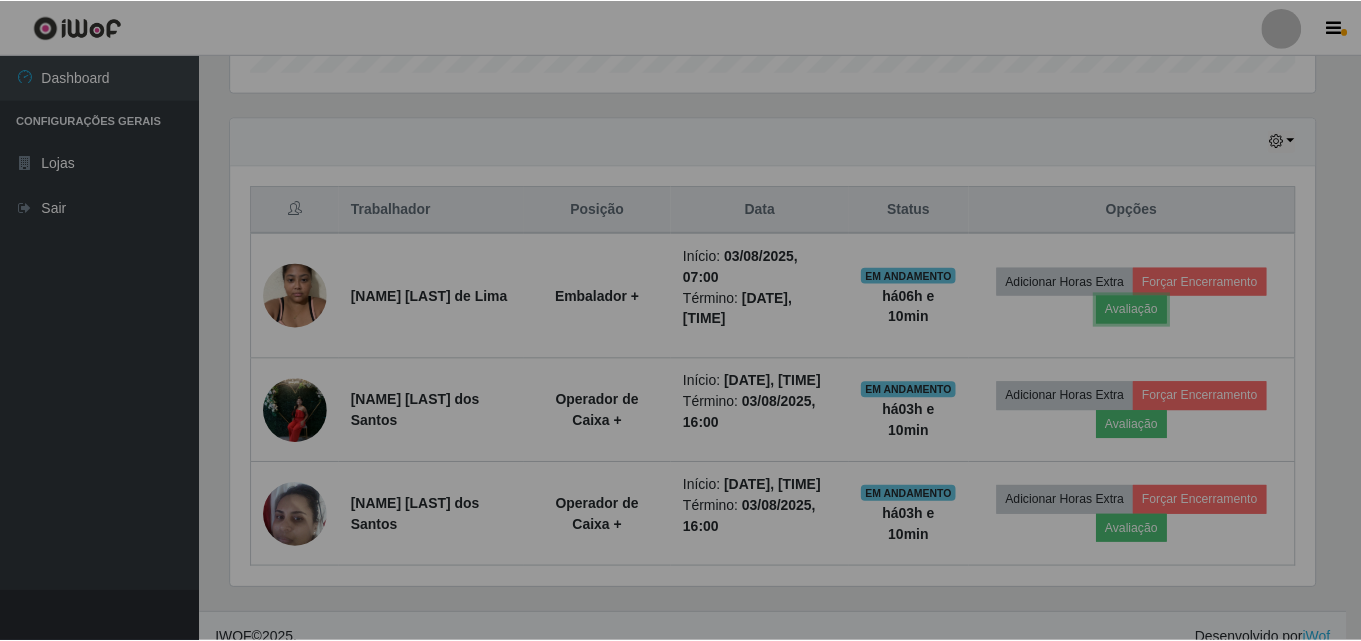 scroll, scrollTop: 999585, scrollLeft: 998901, axis: both 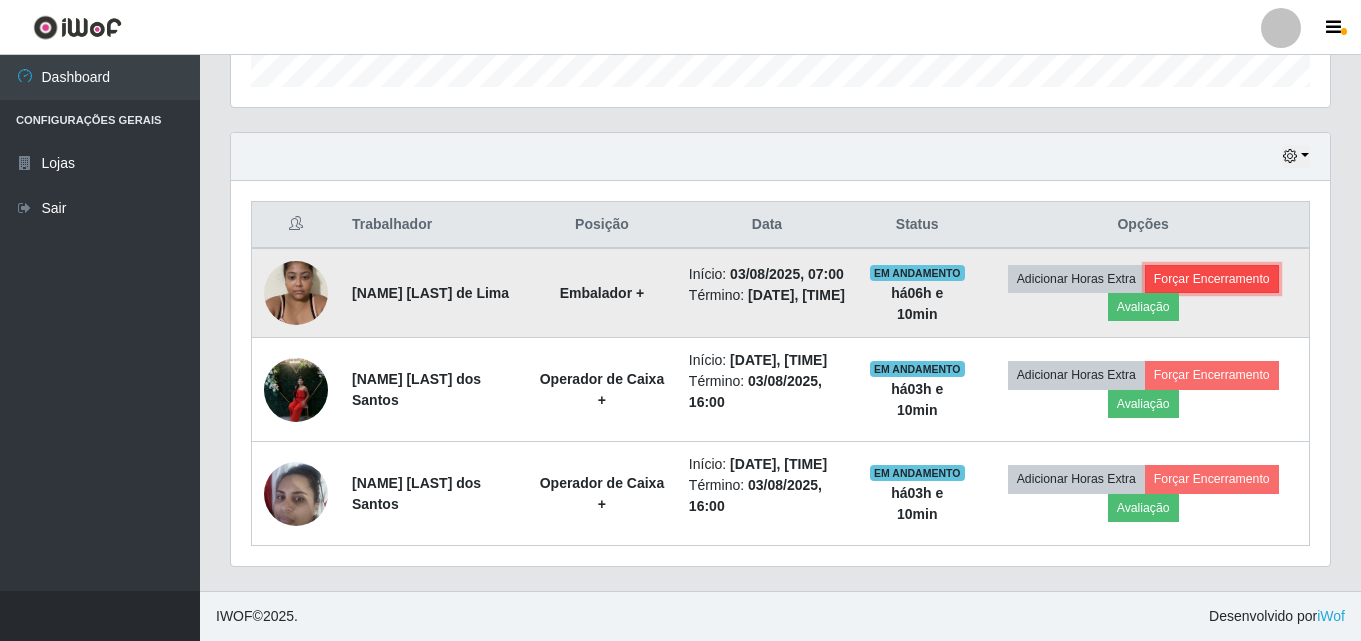 click on "Forçar Encerramento" at bounding box center [1212, 279] 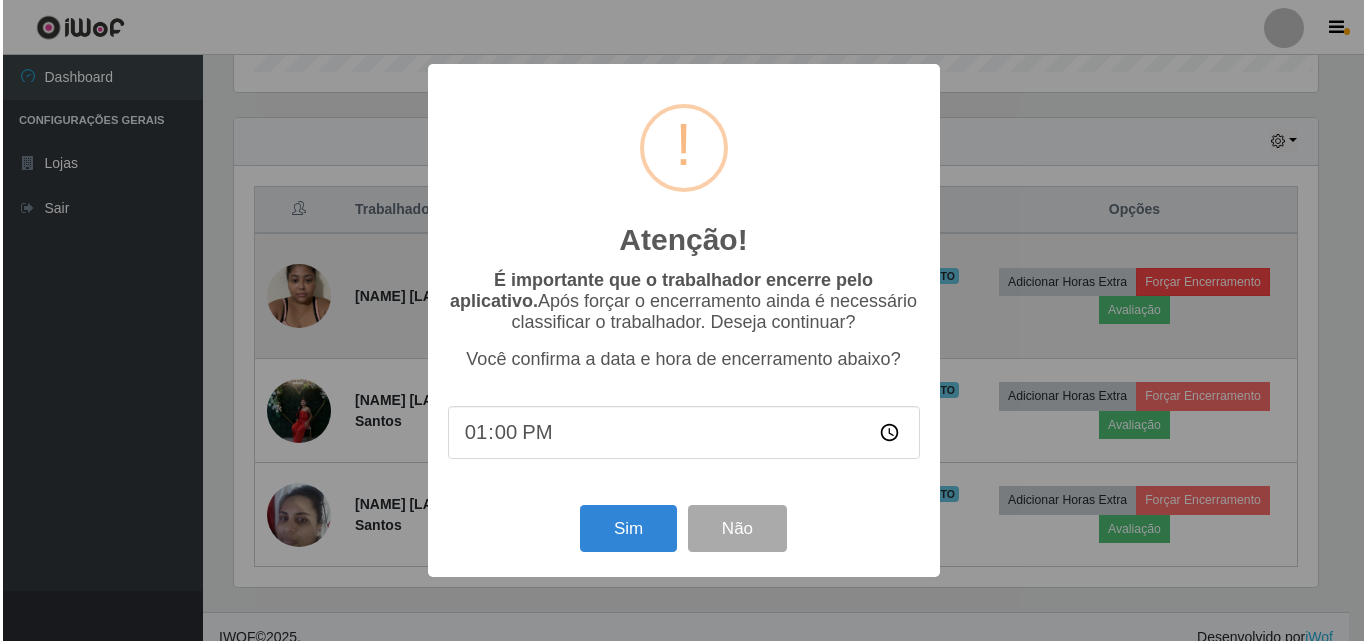 scroll, scrollTop: 999585, scrollLeft: 998911, axis: both 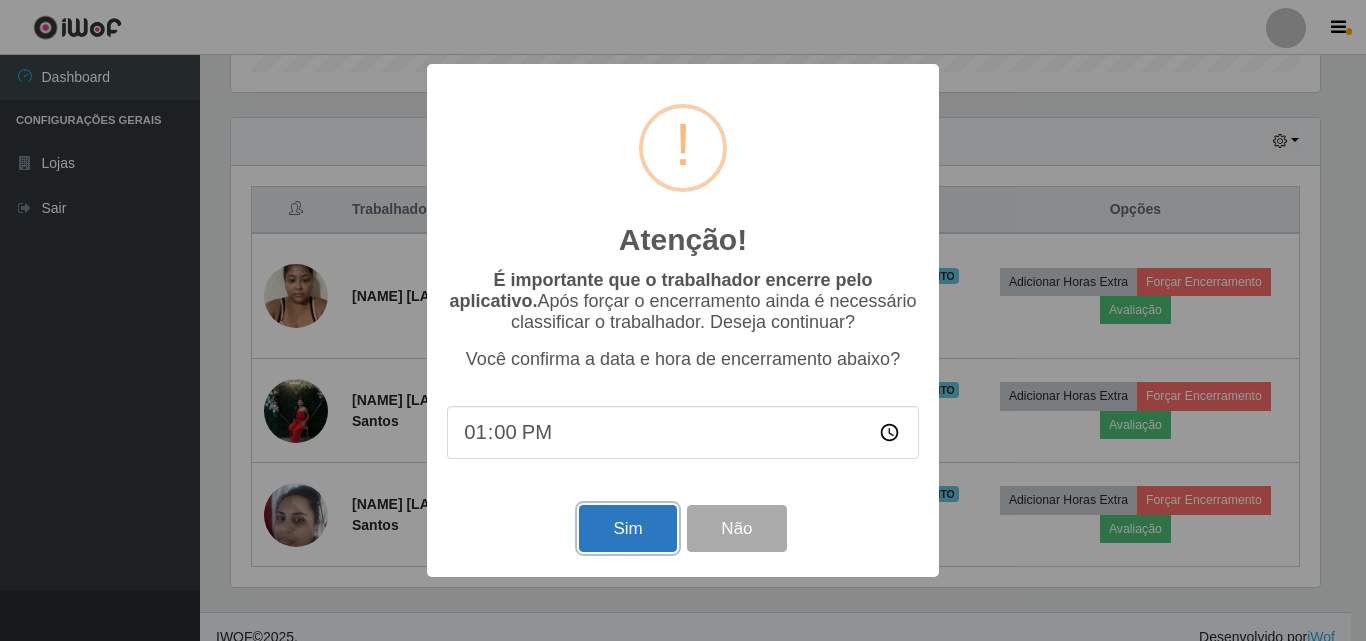 click on "Sim" at bounding box center [627, 528] 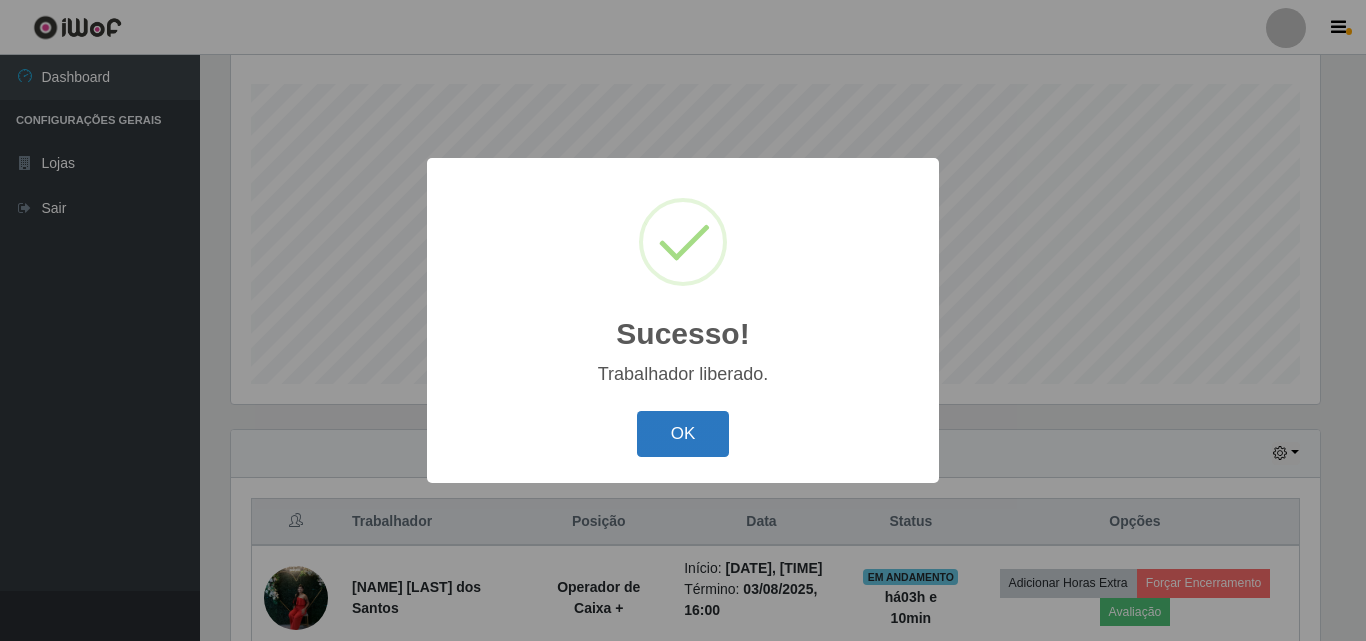 click on "OK" at bounding box center (683, 434) 